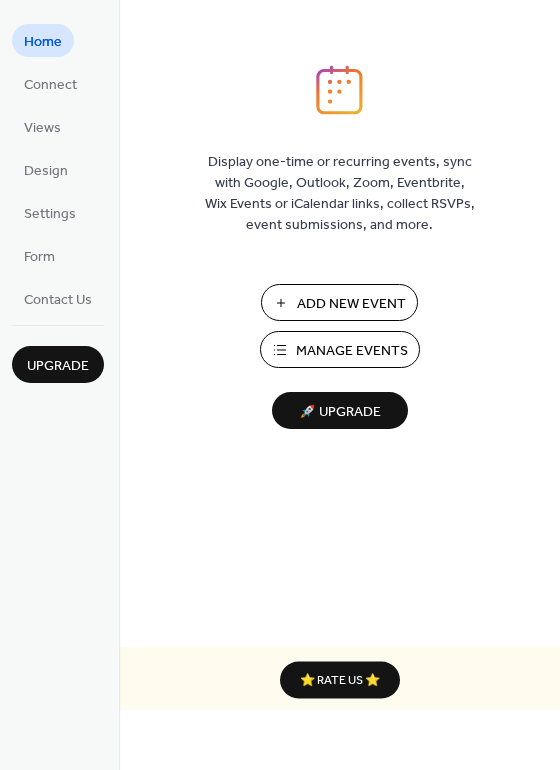 scroll, scrollTop: 0, scrollLeft: 0, axis: both 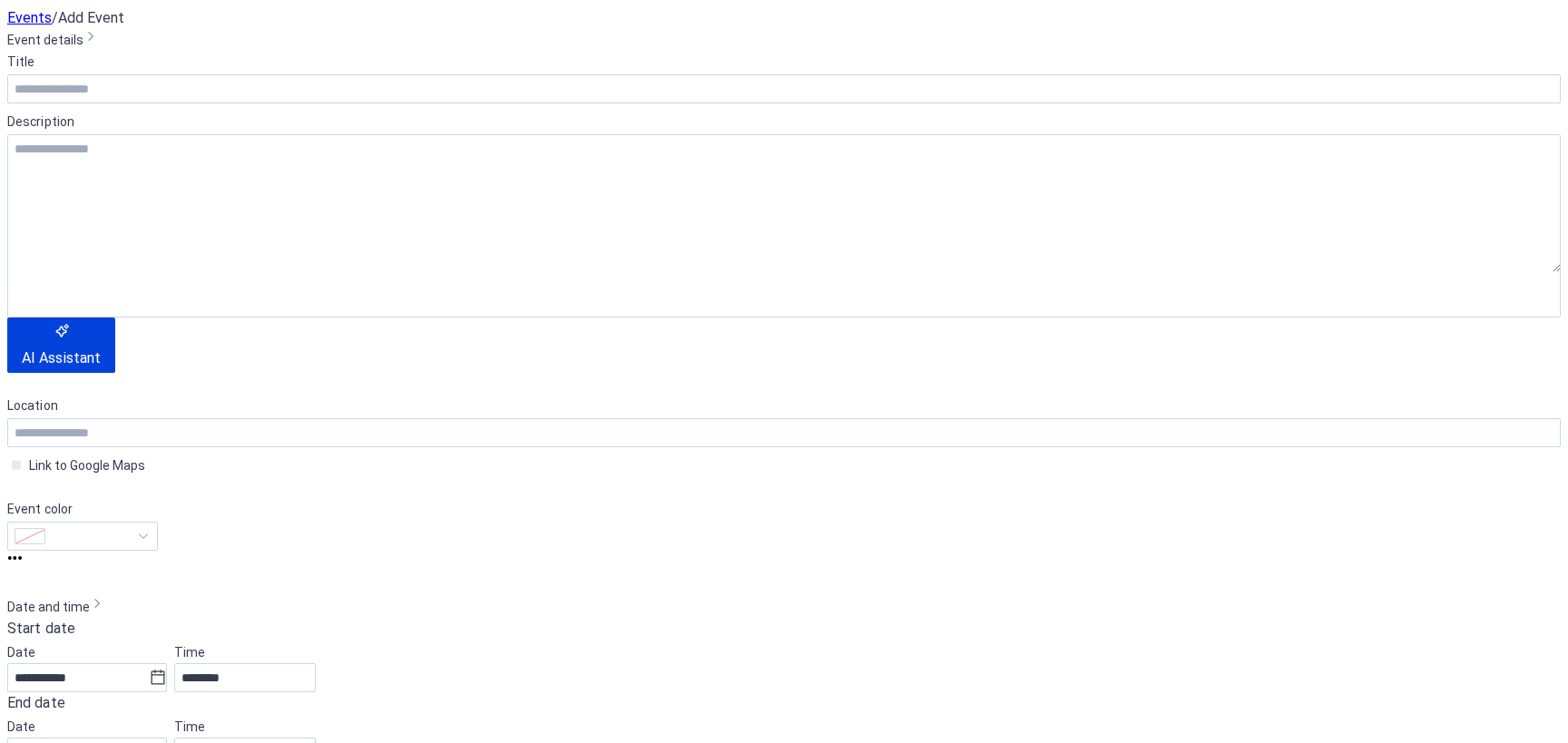 click on "Cancel" at bounding box center [43, 1594] 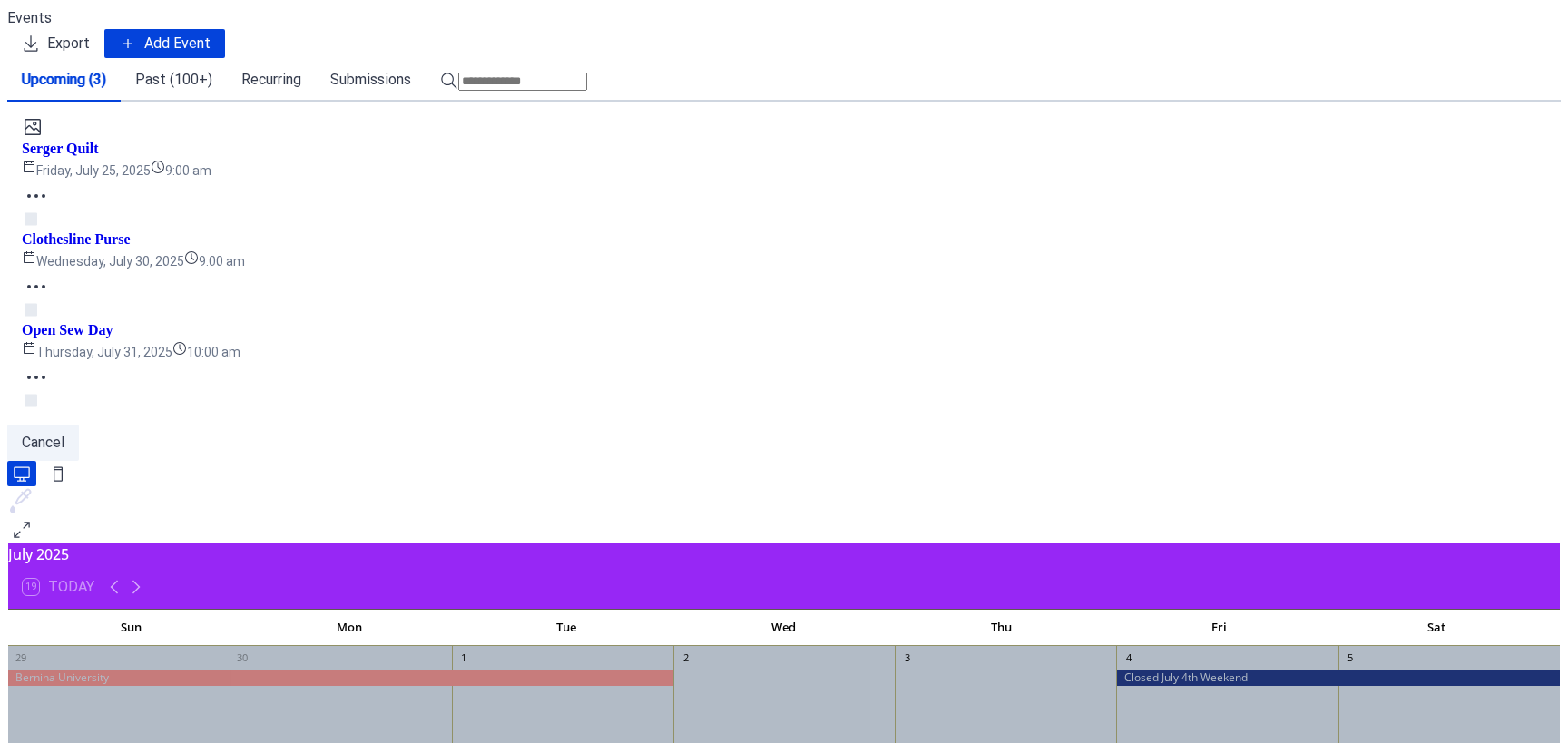 click on "Recurring" at bounding box center [271, 80] 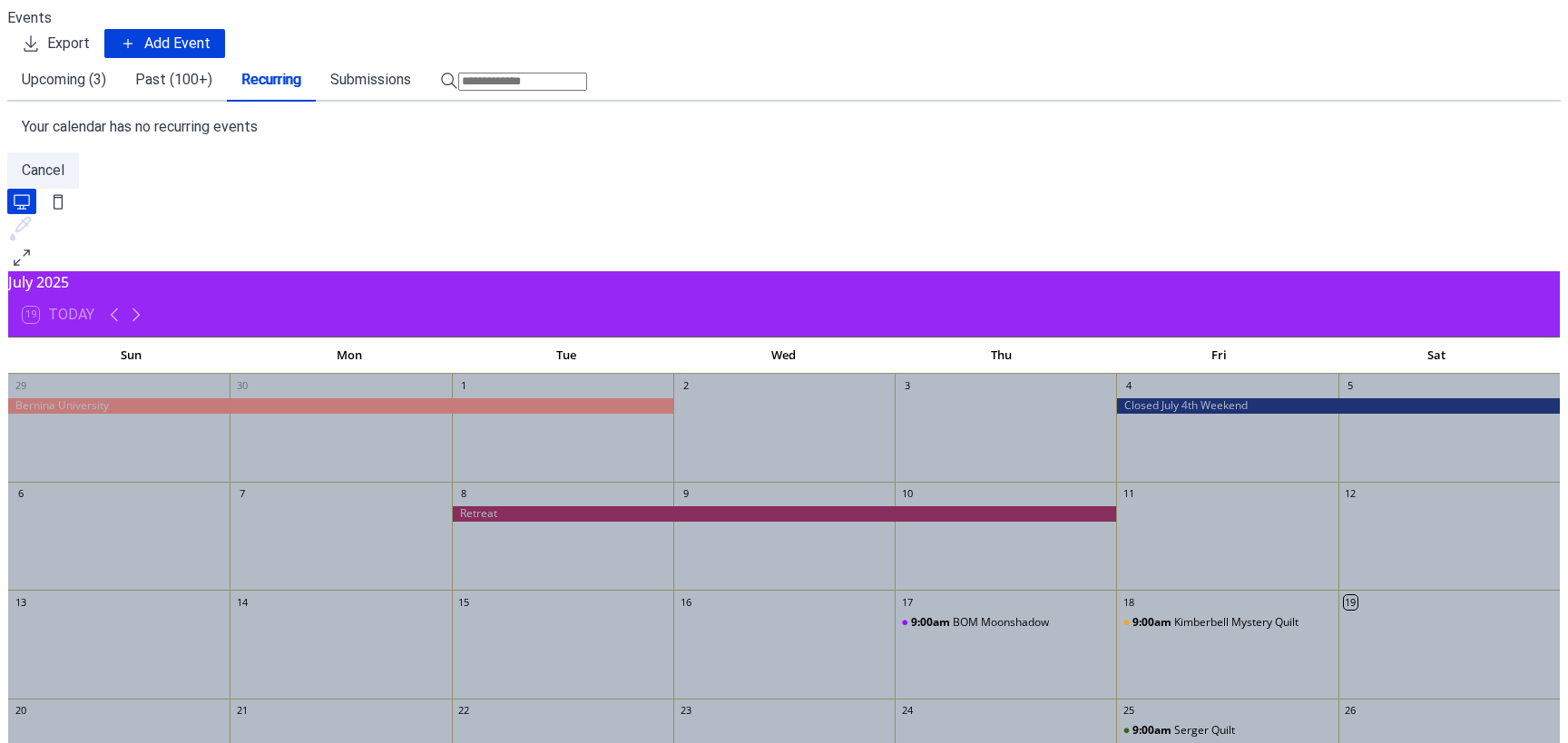 click on "Past (100+)" at bounding box center [173, 80] 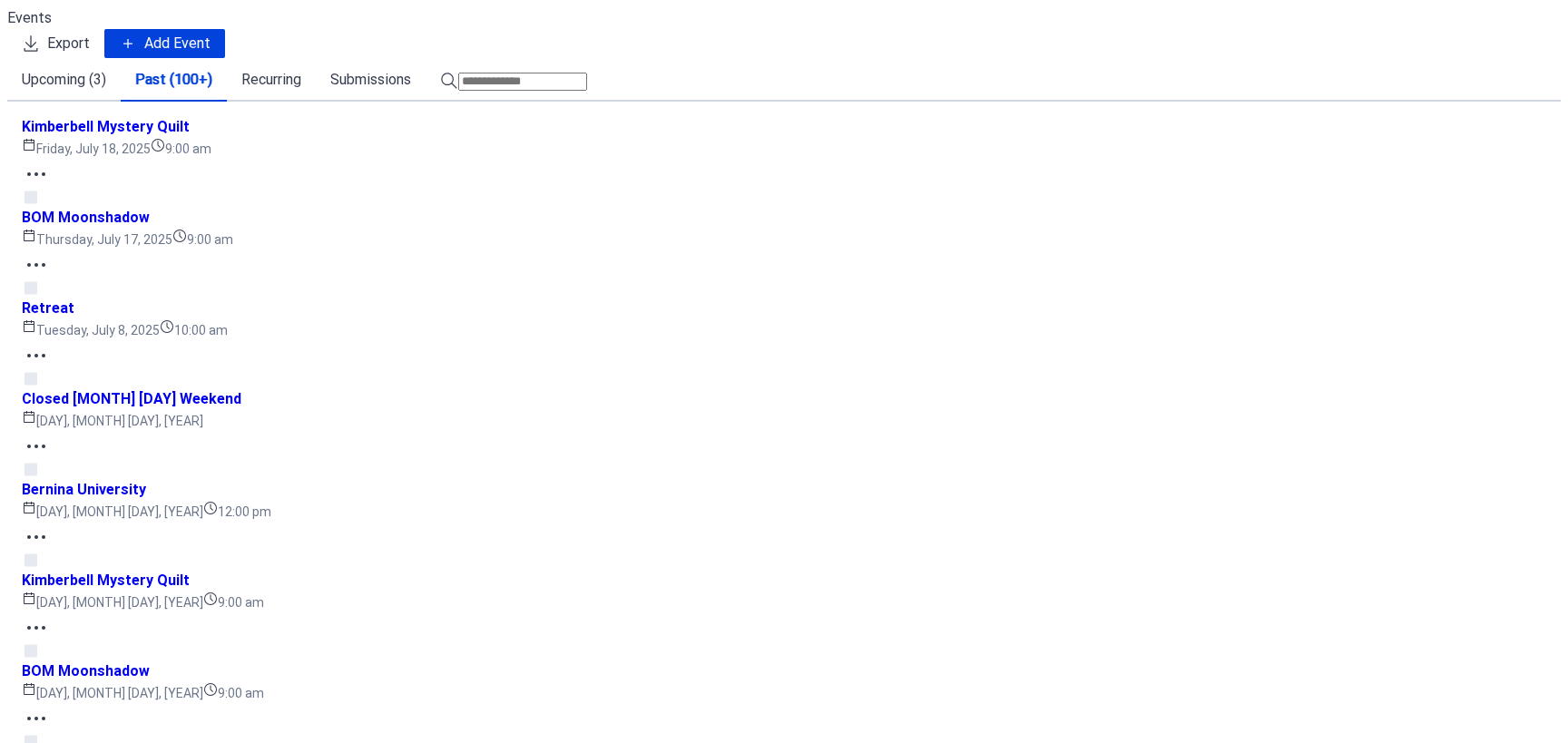 scroll, scrollTop: 1034, scrollLeft: 0, axis: vertical 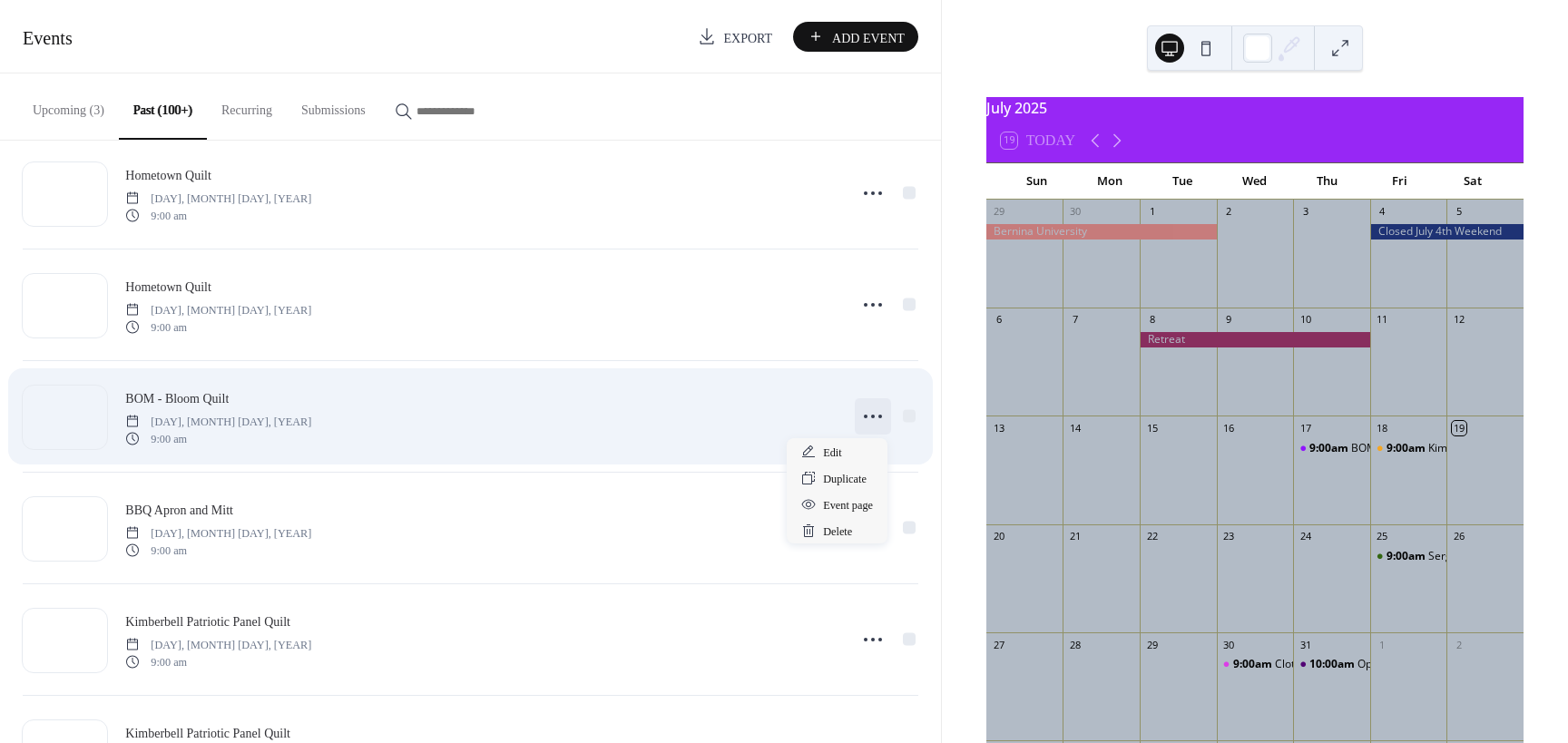 click 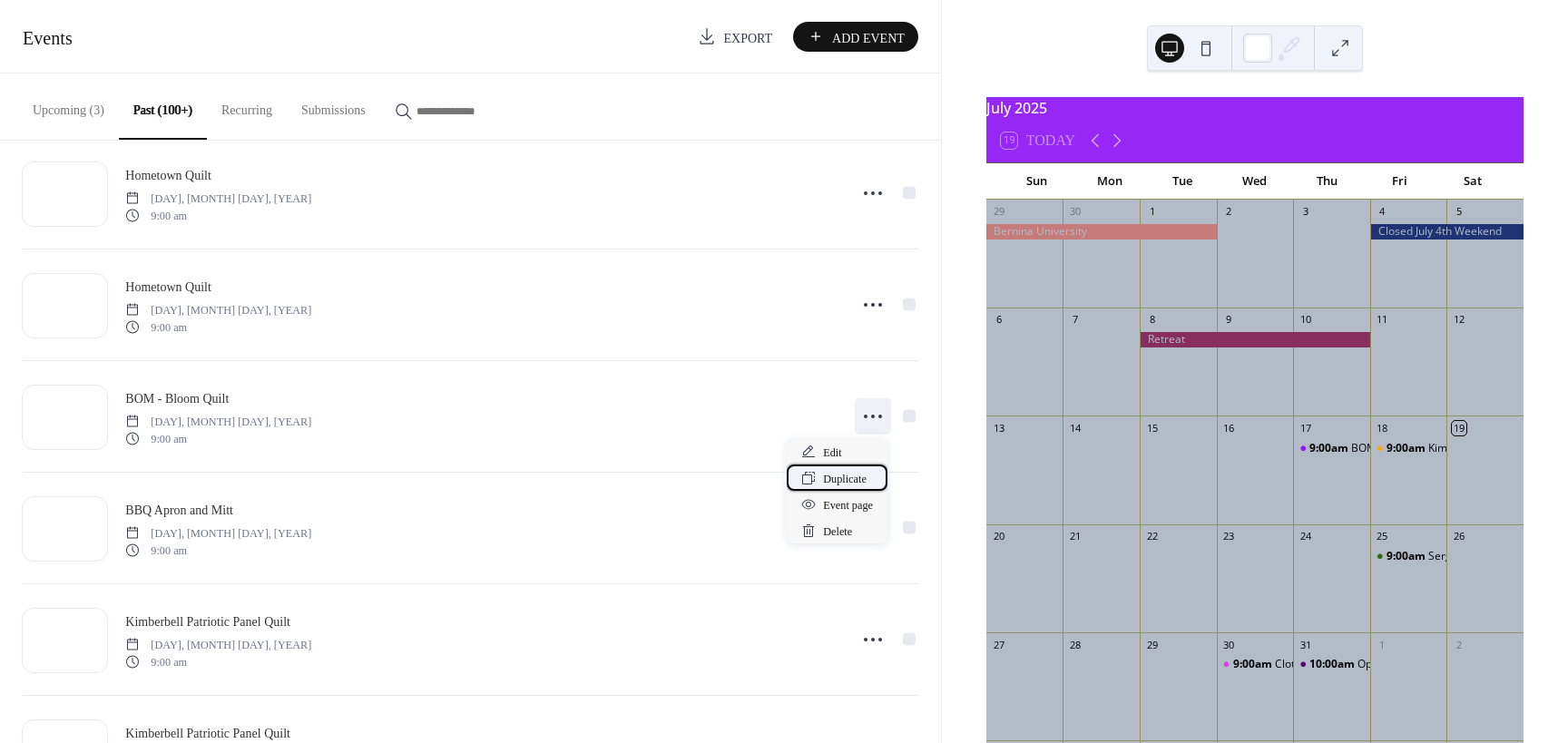 click on "Duplicate" at bounding box center (845, 479) 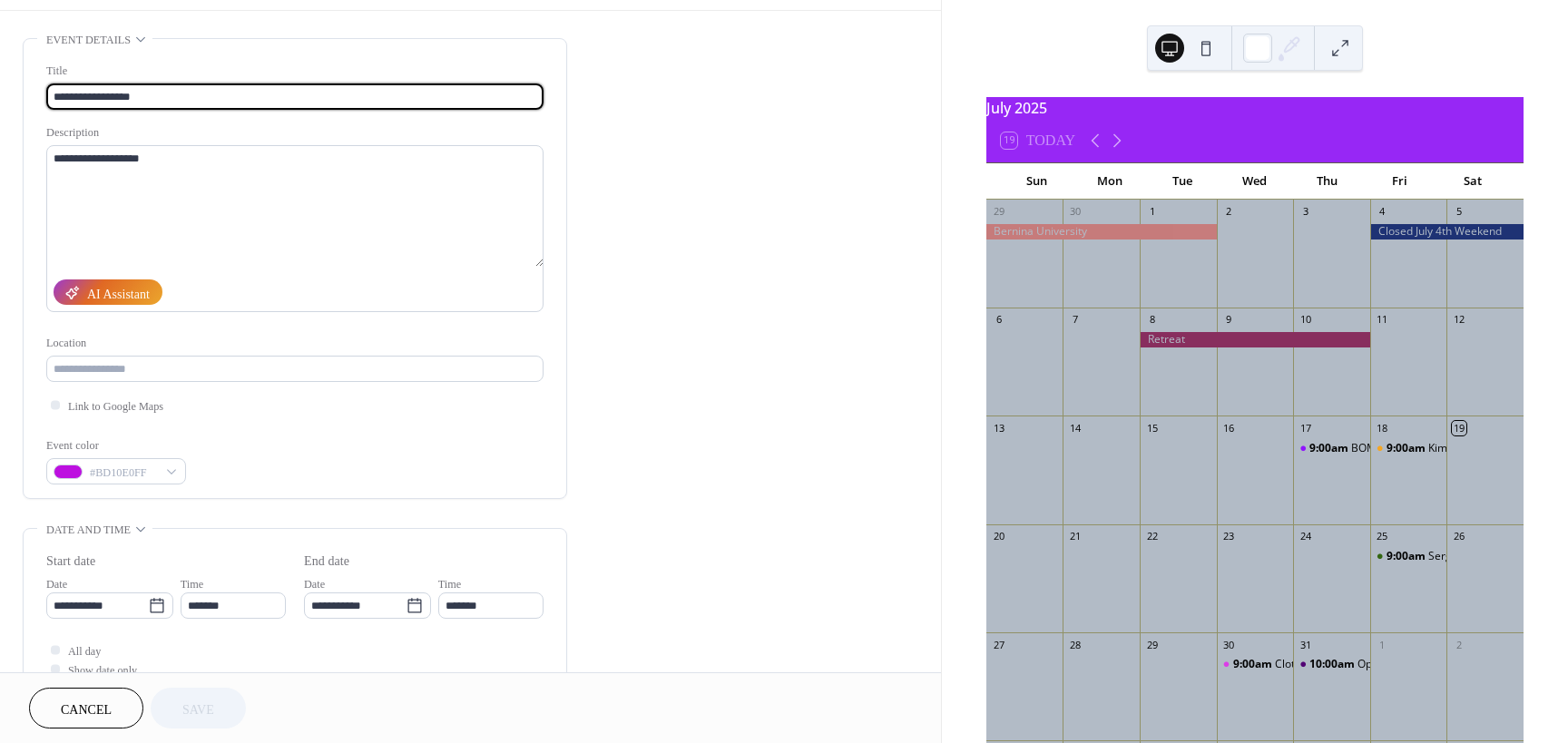 scroll, scrollTop: 109, scrollLeft: 0, axis: vertical 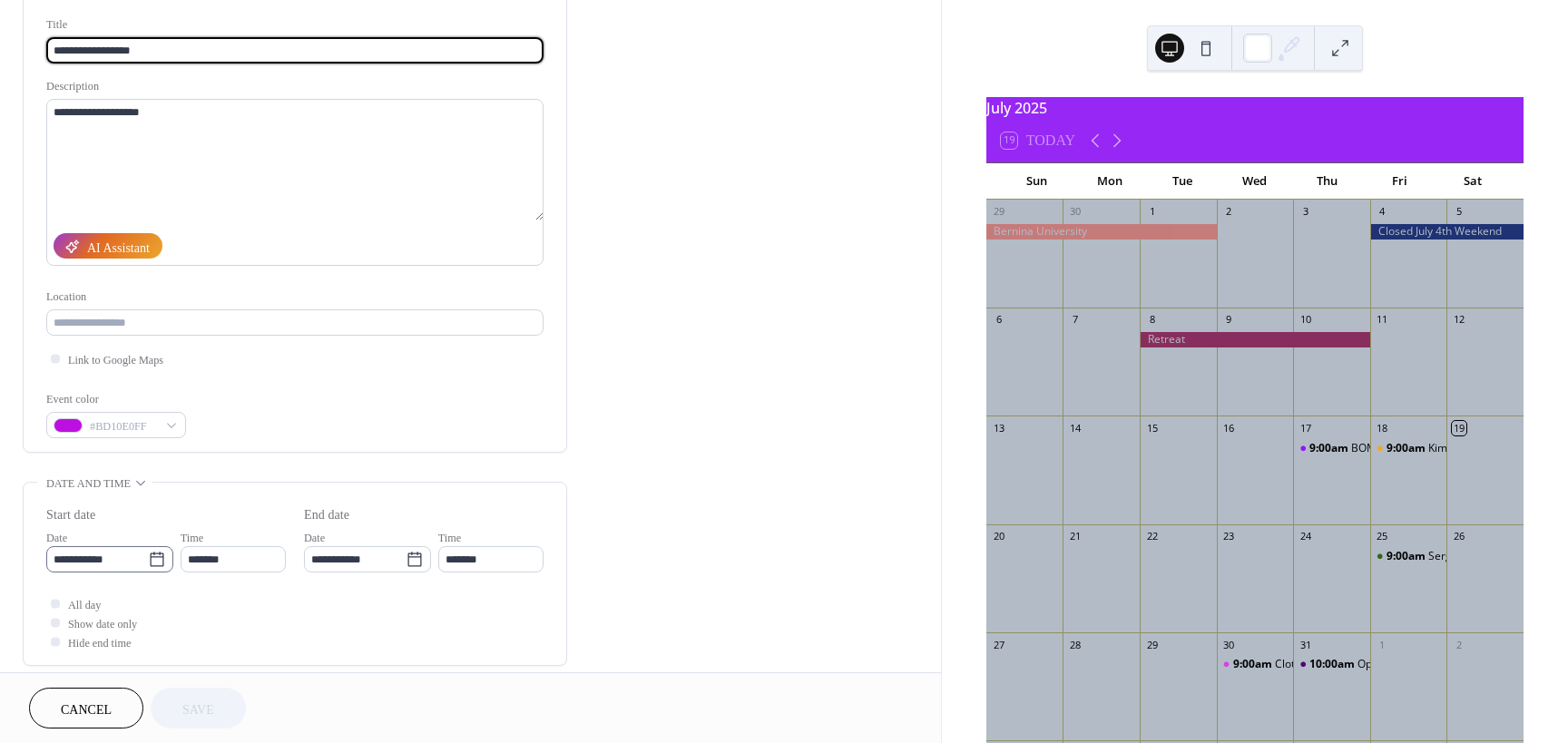 click 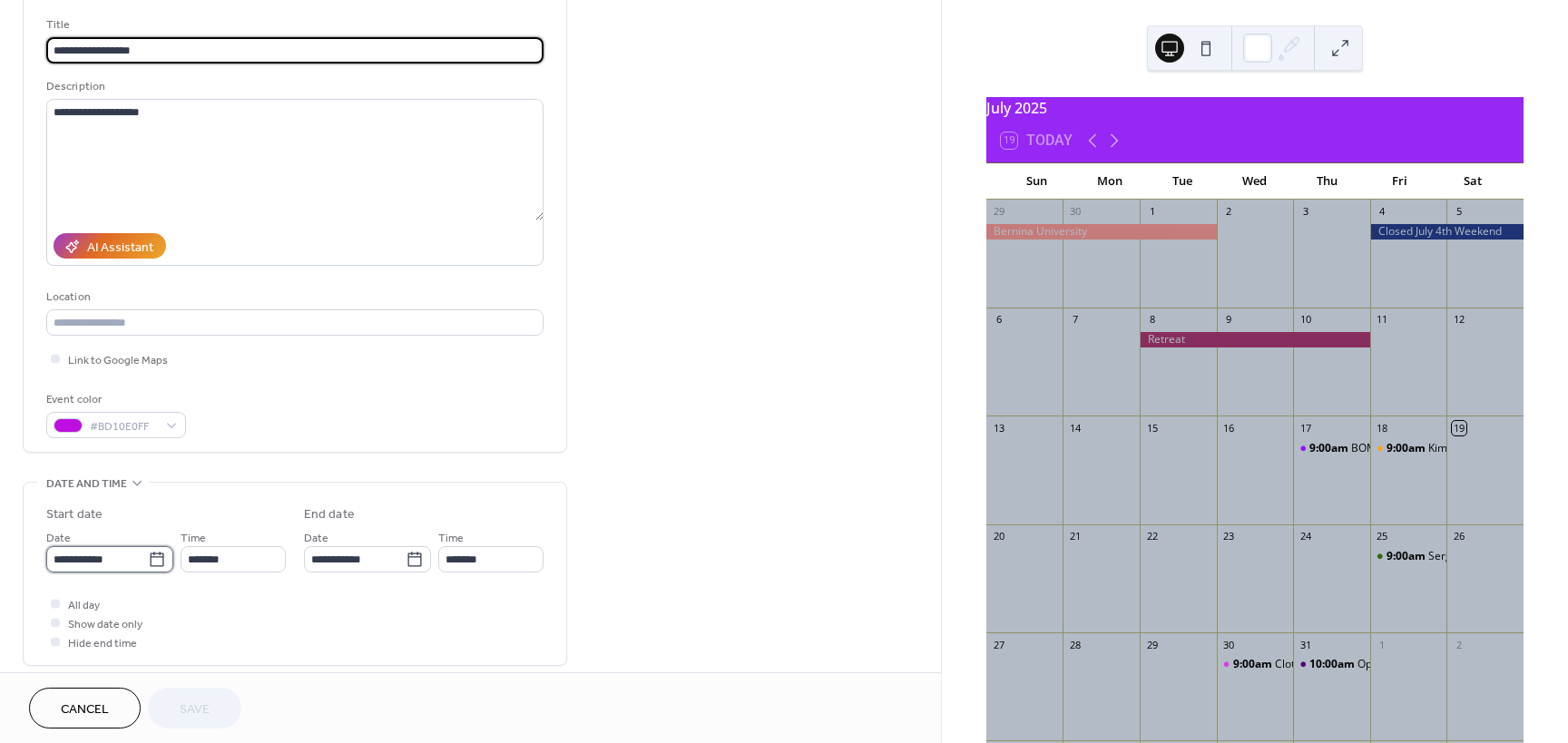 click on "**********" at bounding box center [97, 559] 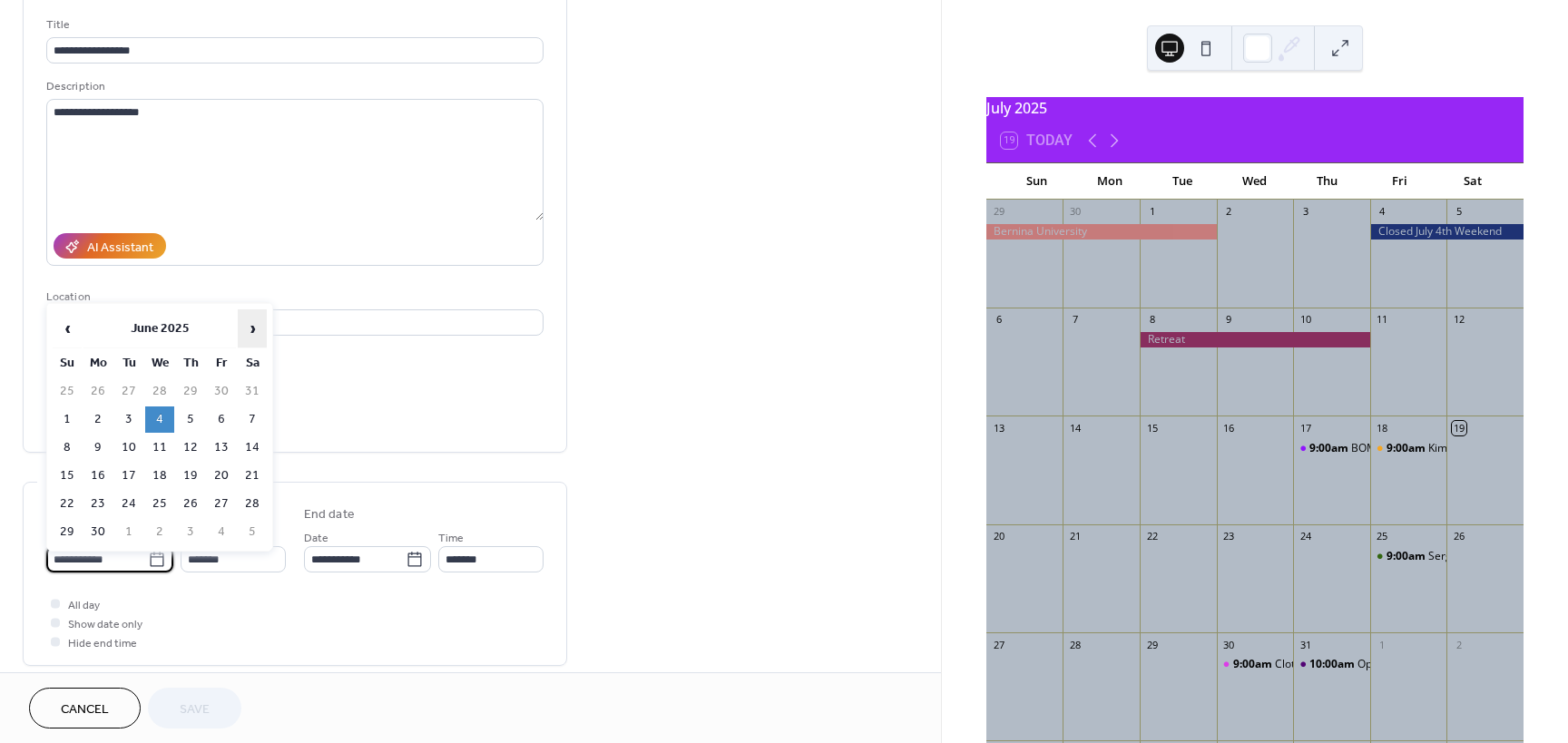 click on "›" at bounding box center [252, 328] 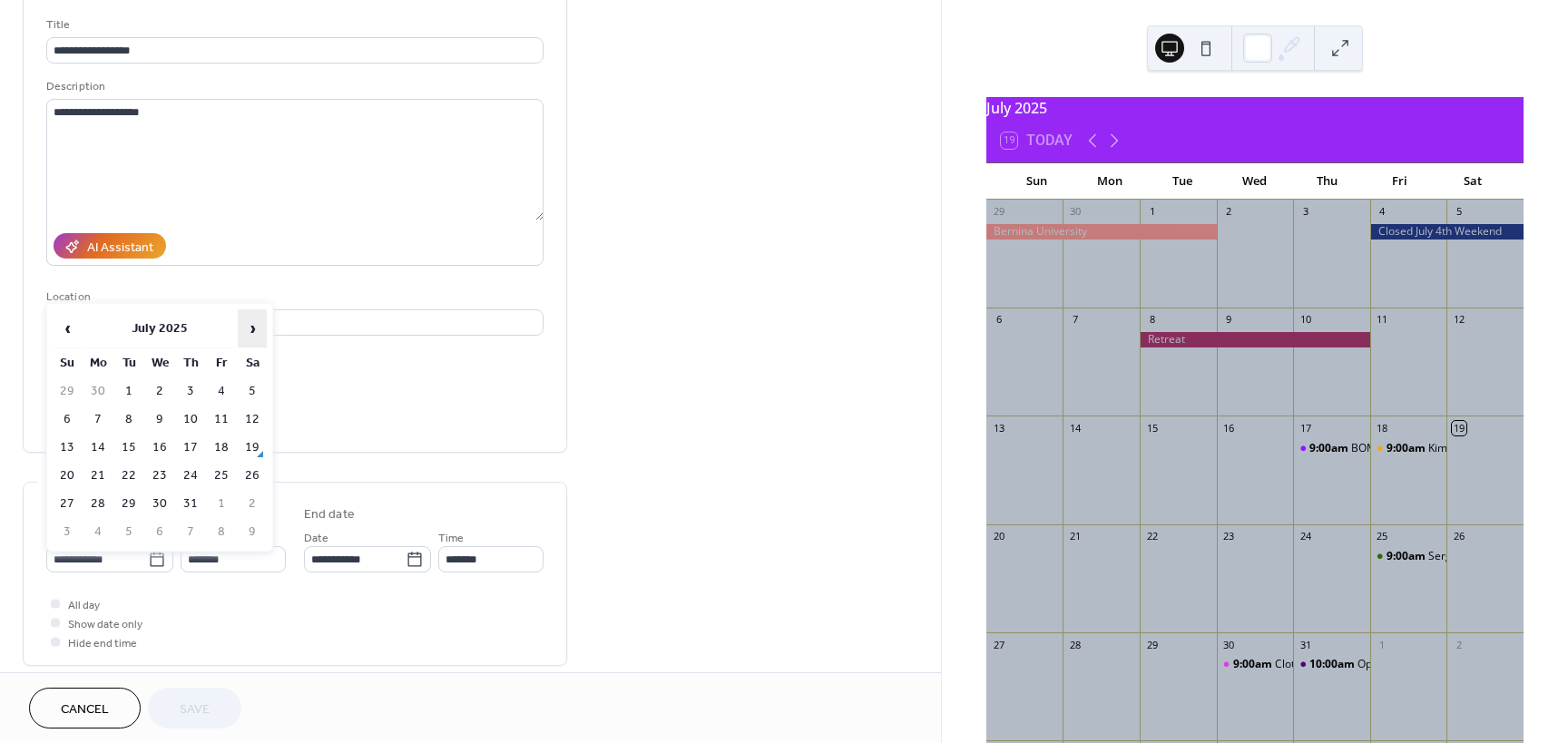 click on "›" at bounding box center (252, 328) 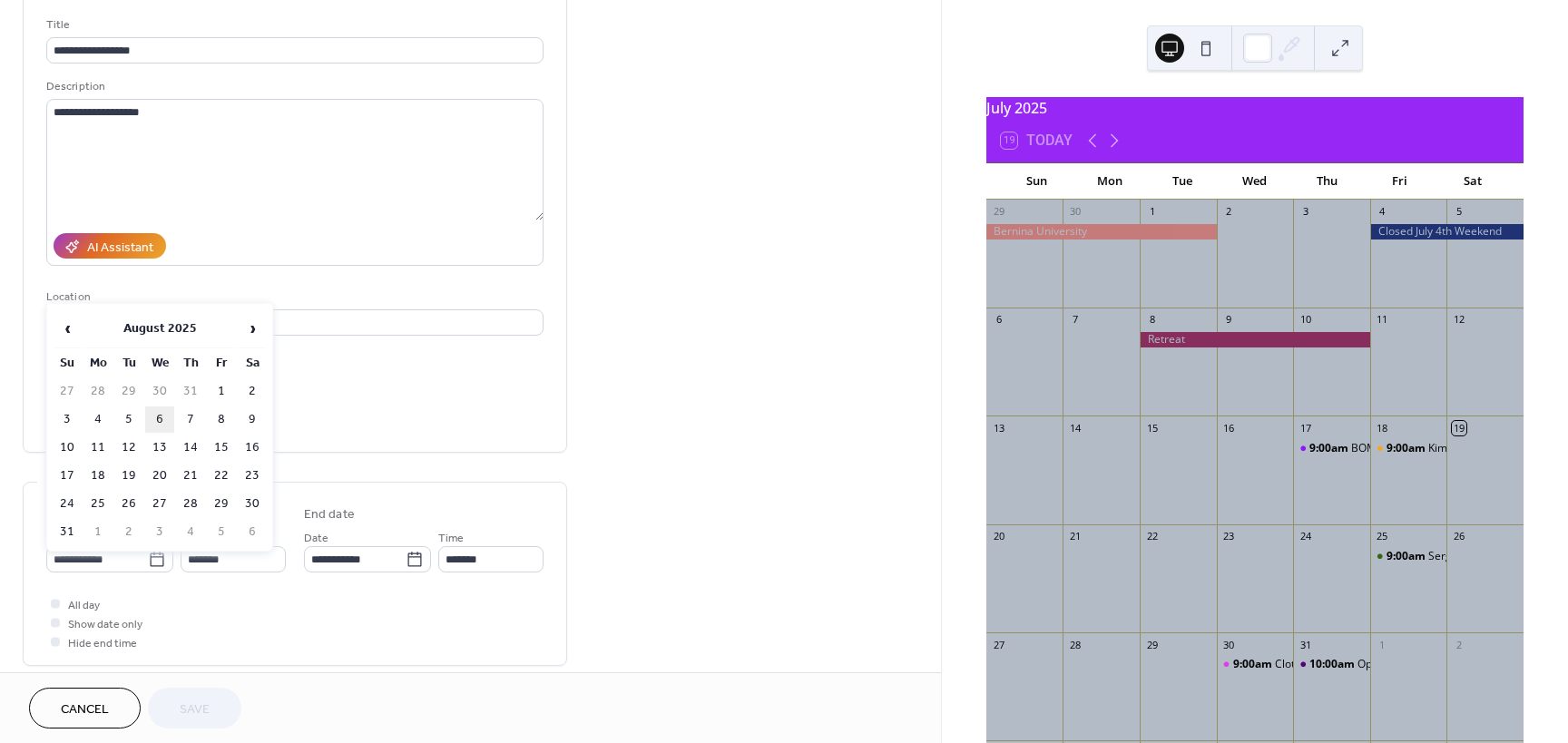 click on "6" at bounding box center (160, 419) 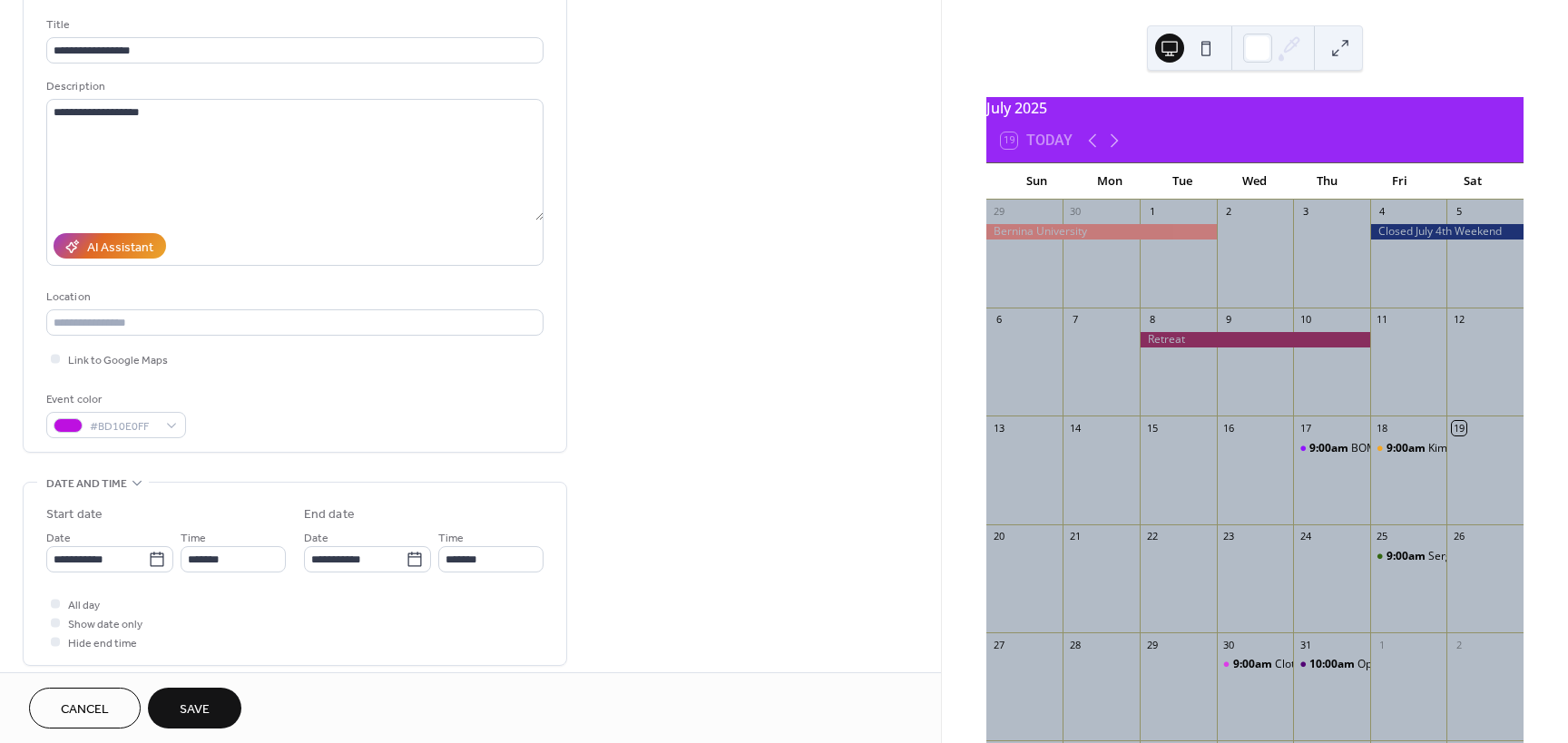 click on "Save" at bounding box center [194, 708] 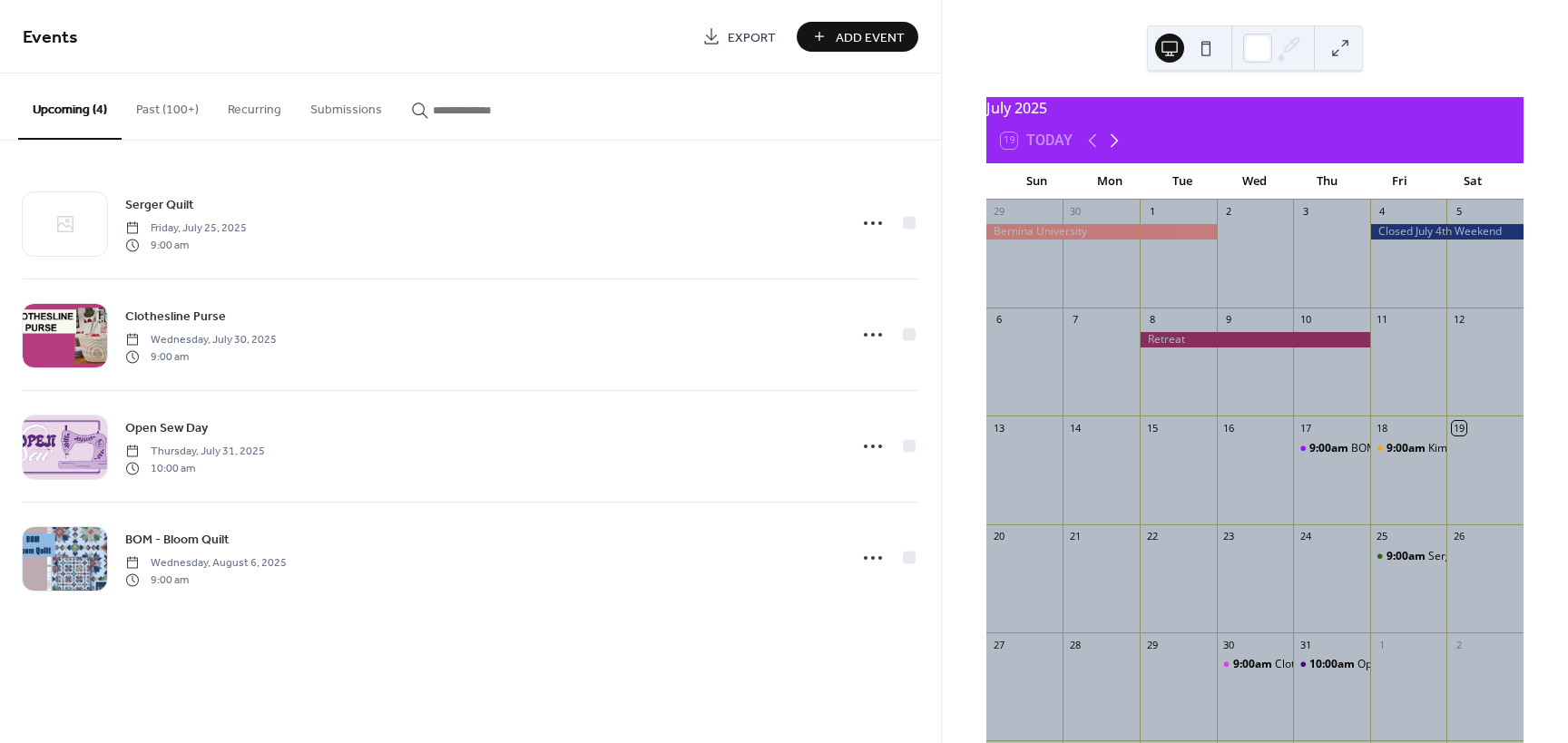 click 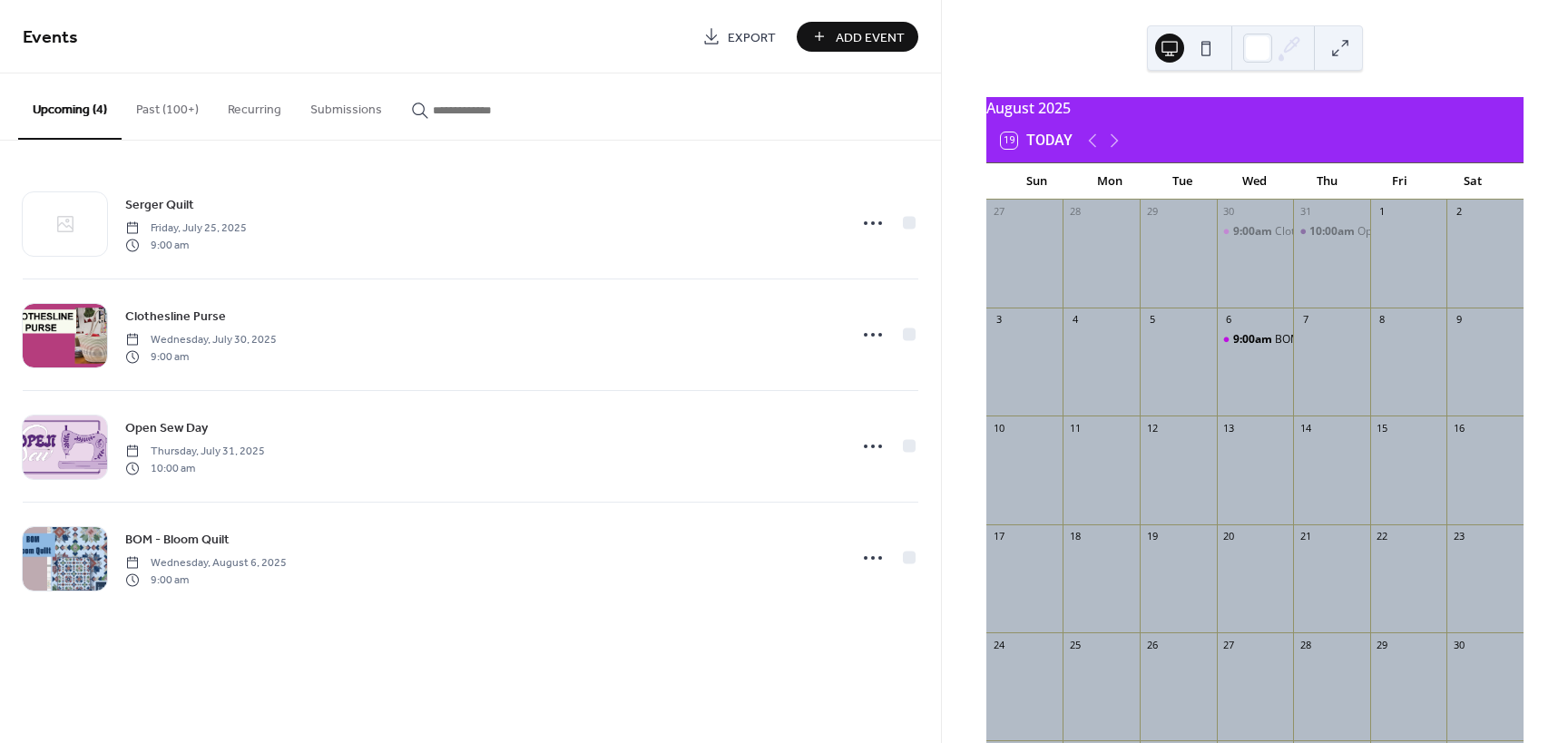 click on "Past (100+)" at bounding box center (167, 105) 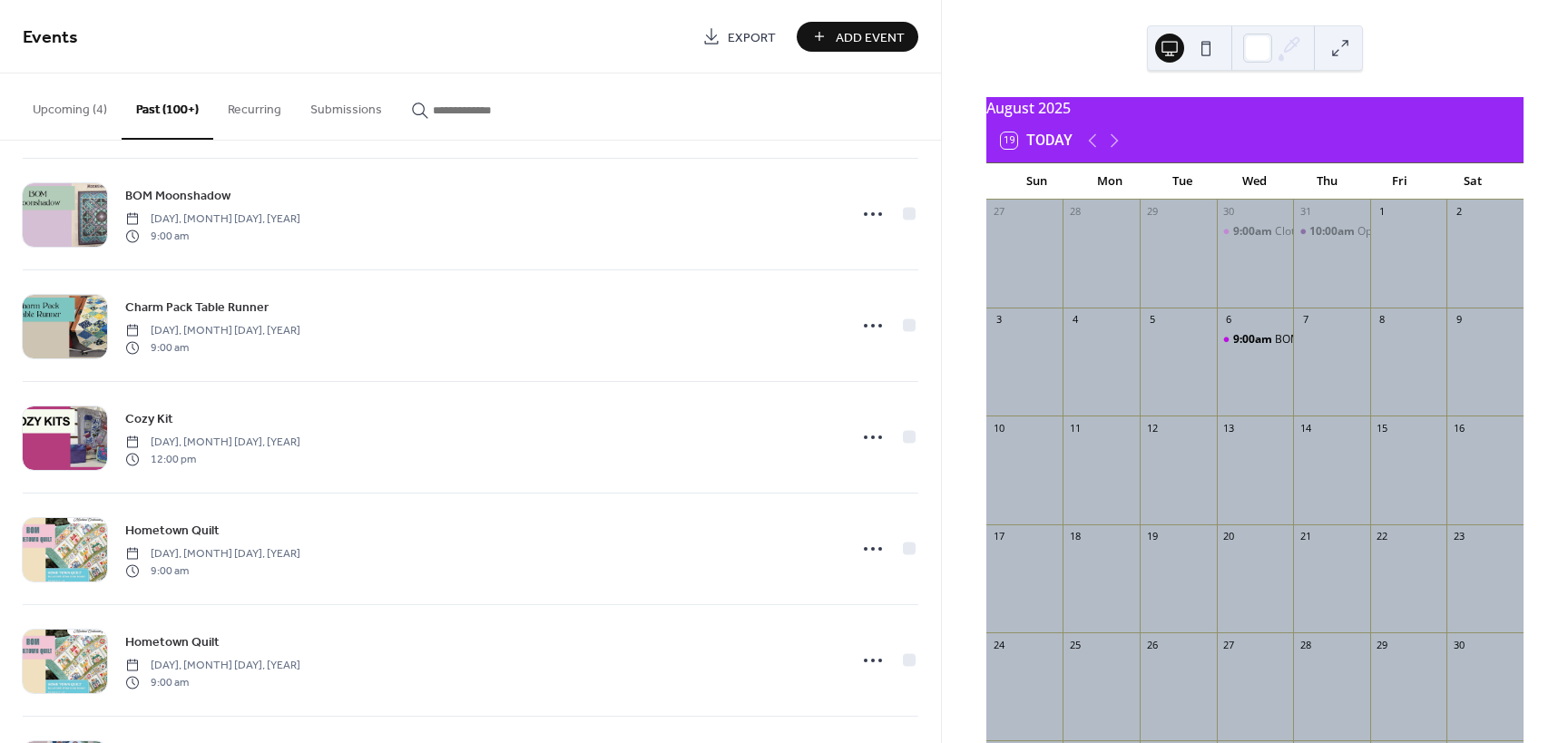 scroll, scrollTop: 708, scrollLeft: 0, axis: vertical 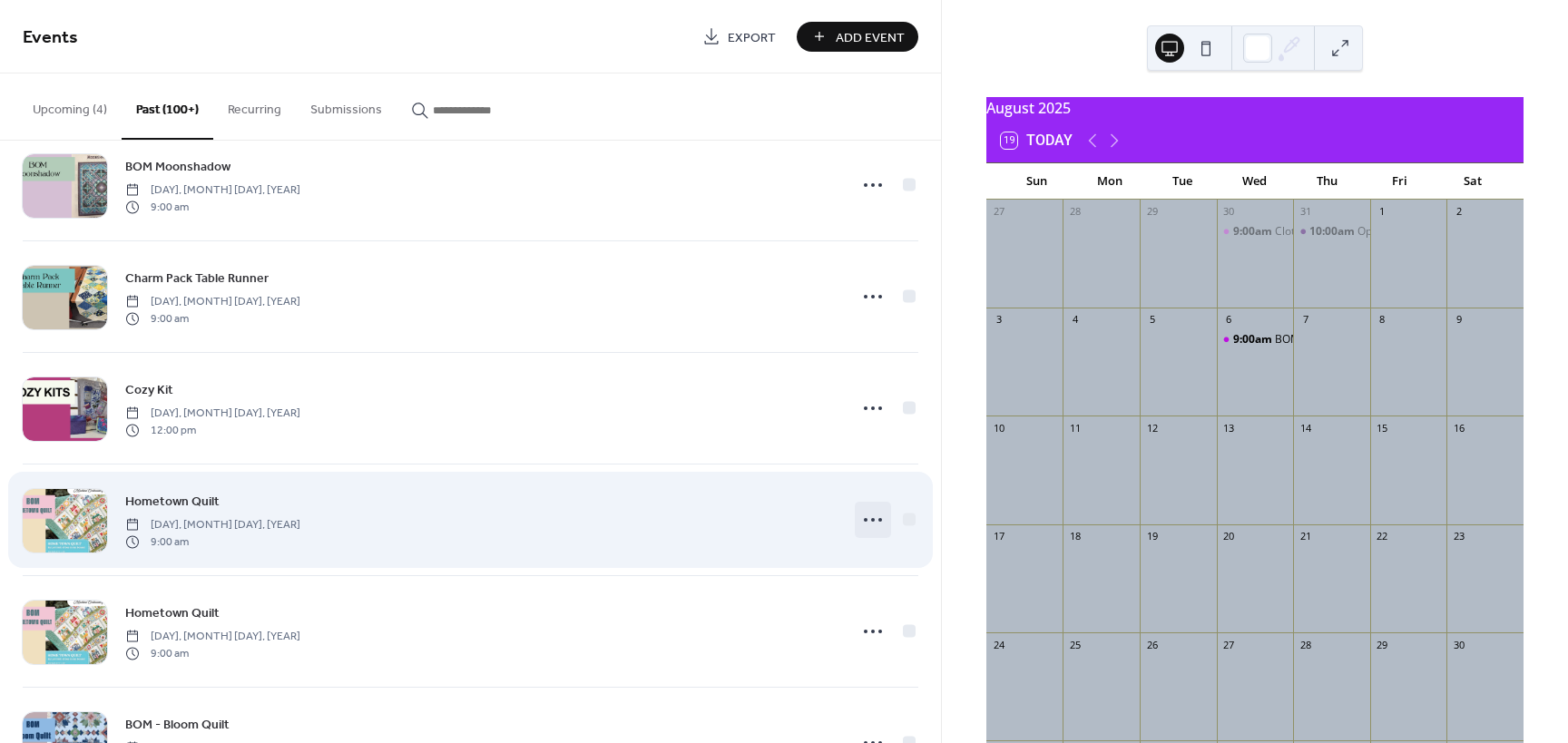 click 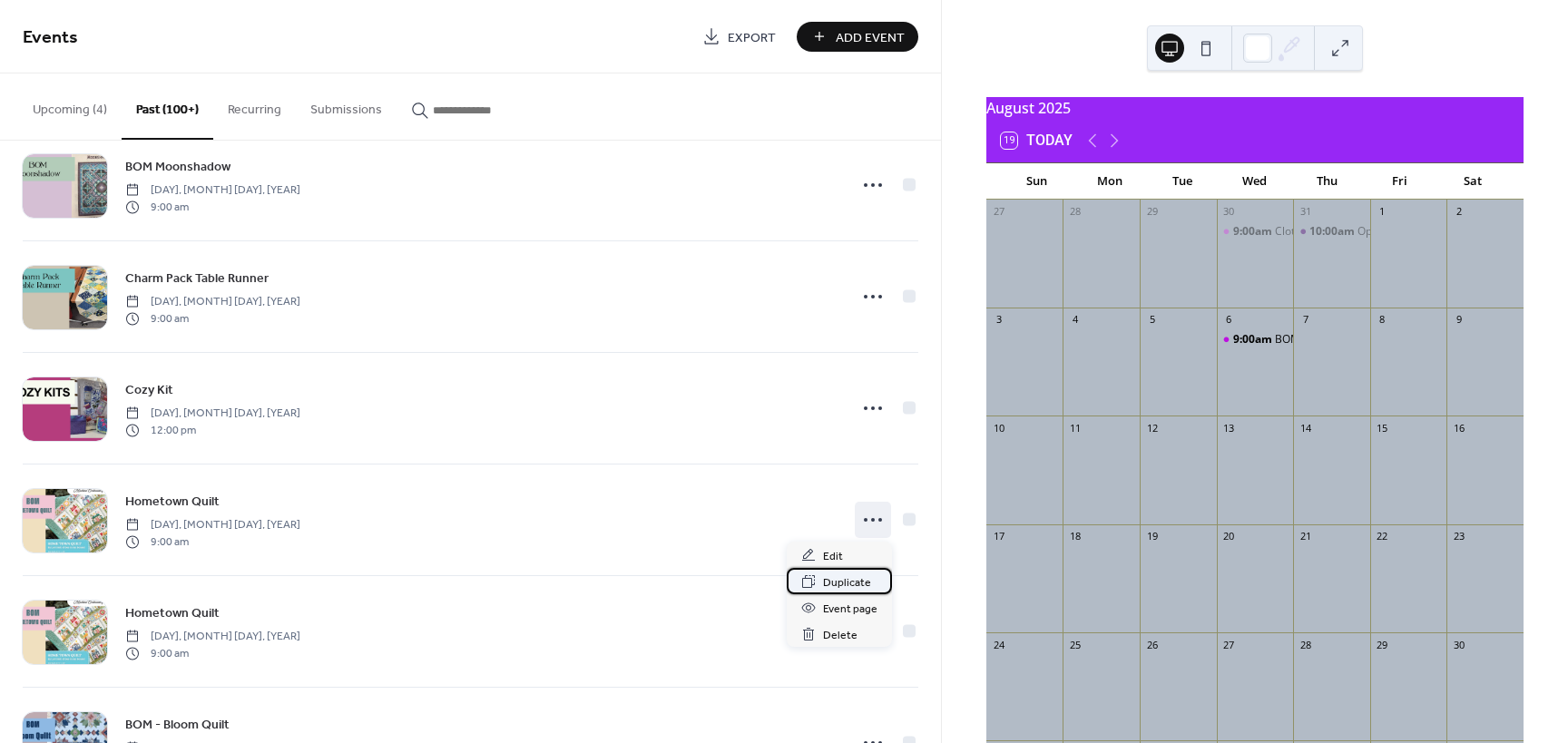 click on "Duplicate" at bounding box center [847, 582] 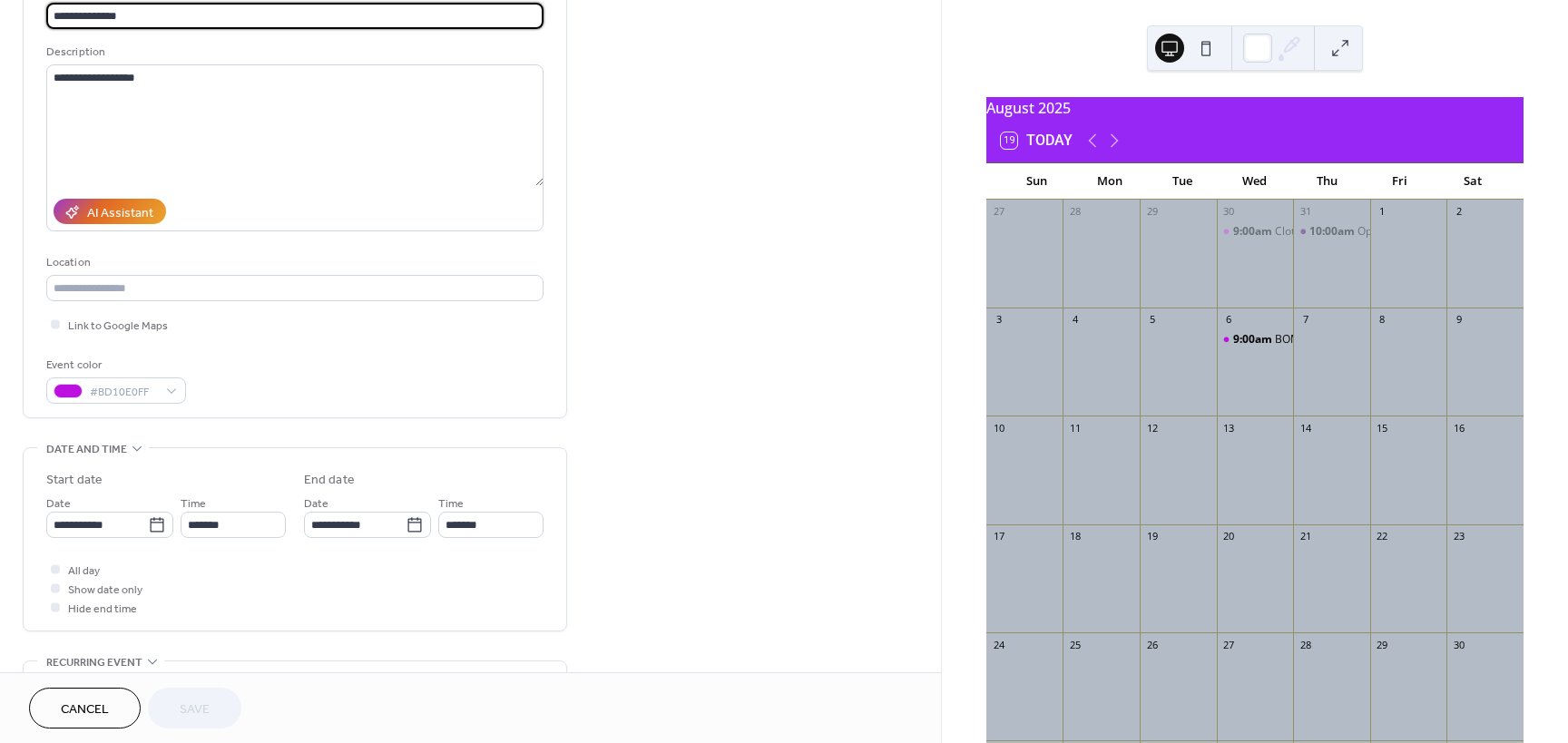 scroll, scrollTop: 218, scrollLeft: 0, axis: vertical 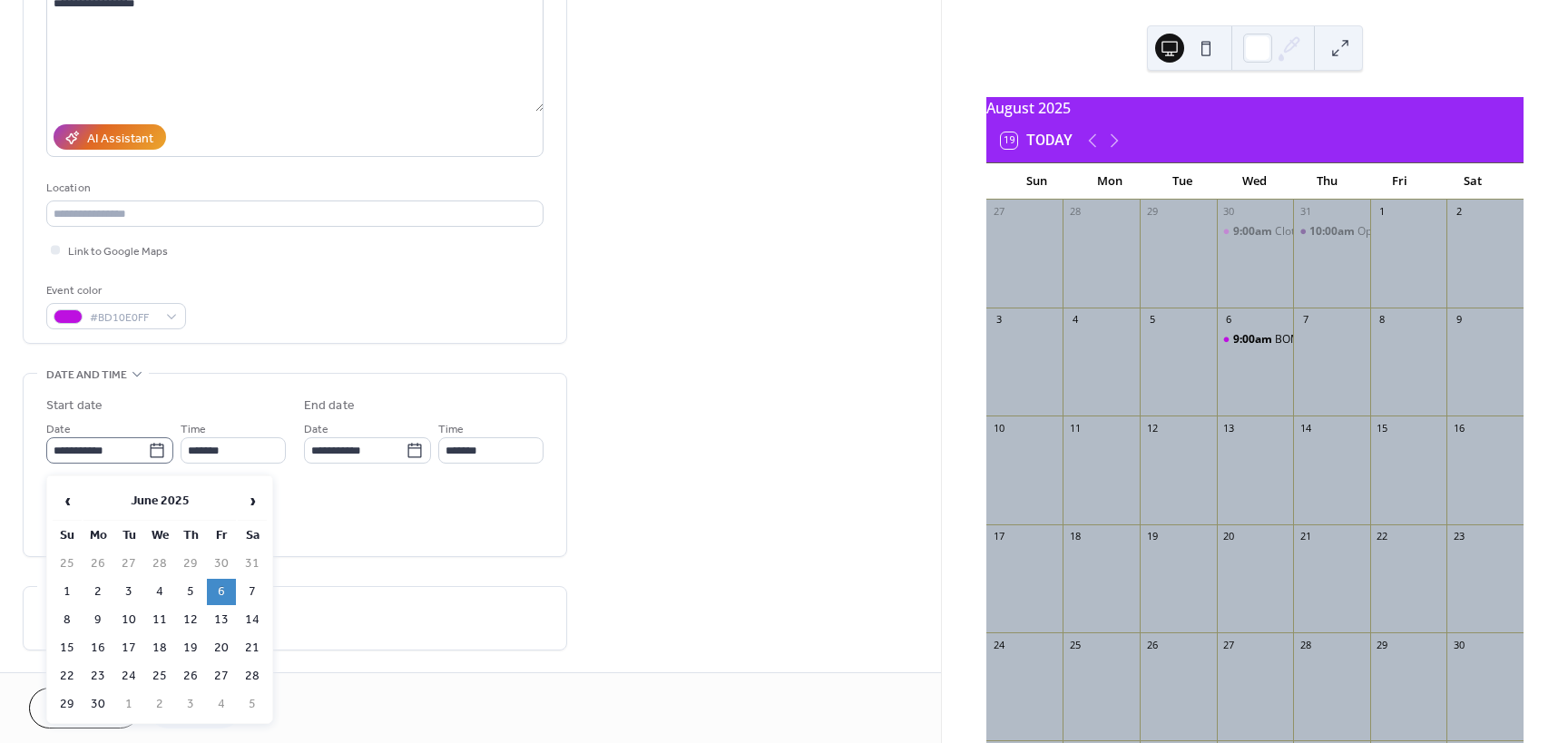 click 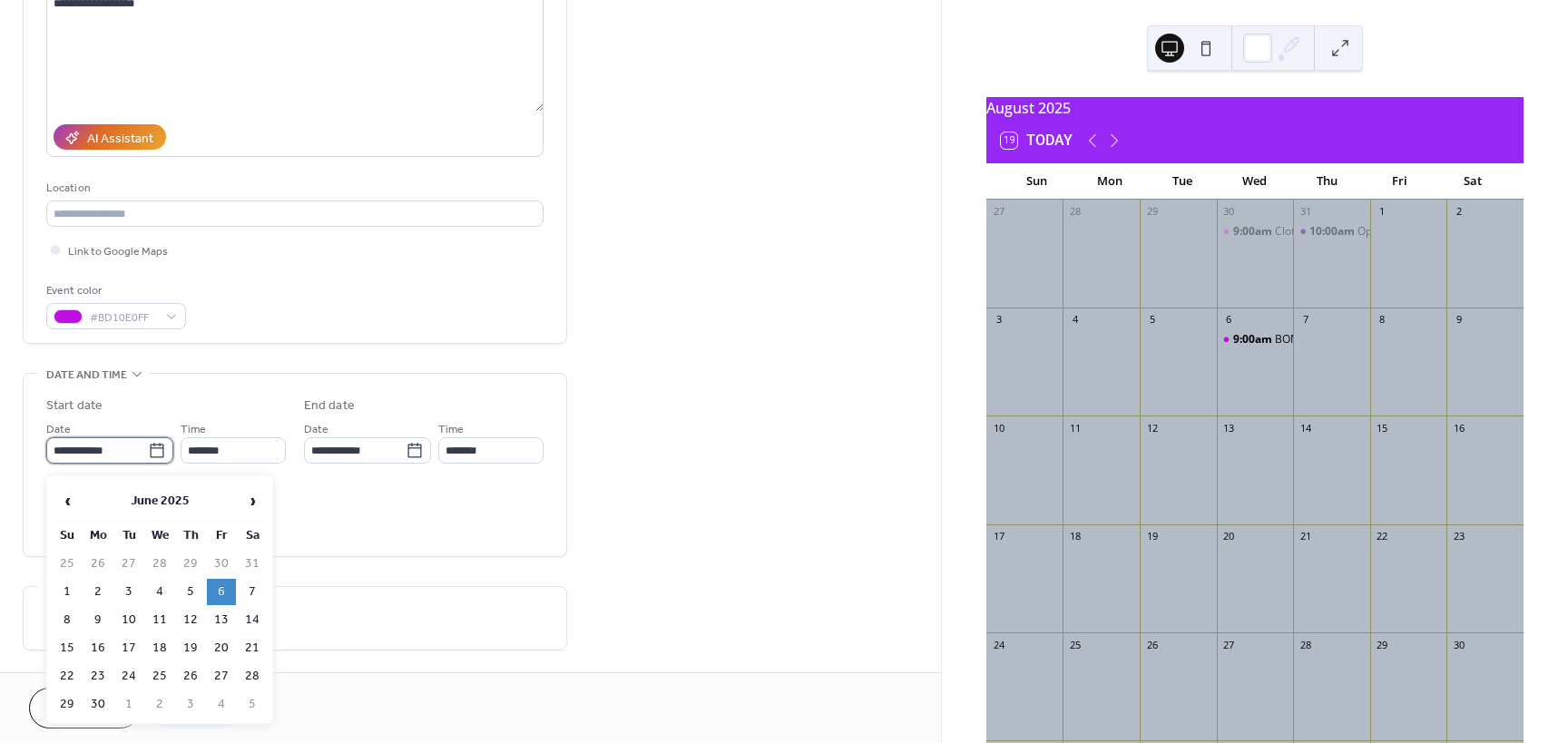 click on "**********" at bounding box center (97, 450) 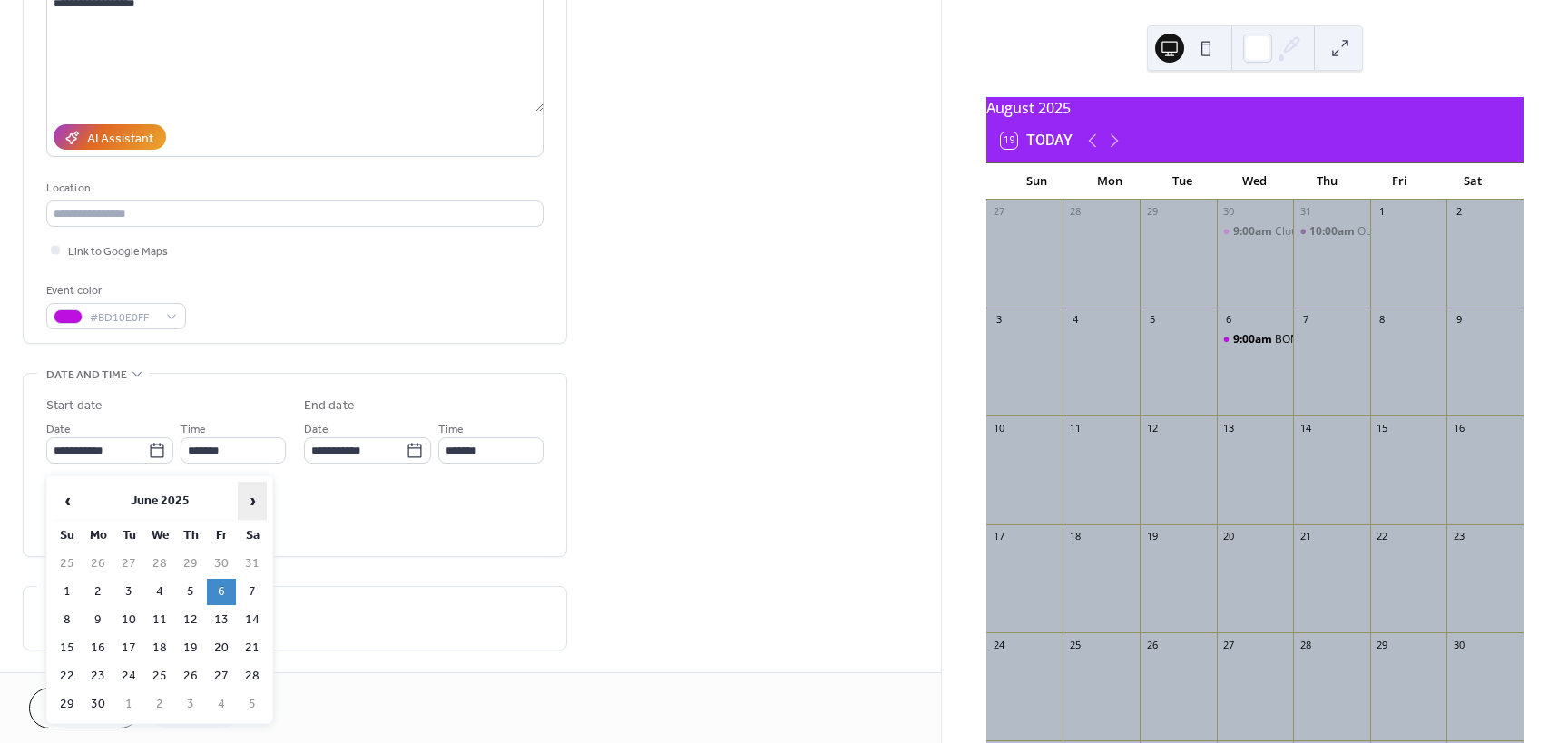 click on "›" at bounding box center (252, 501) 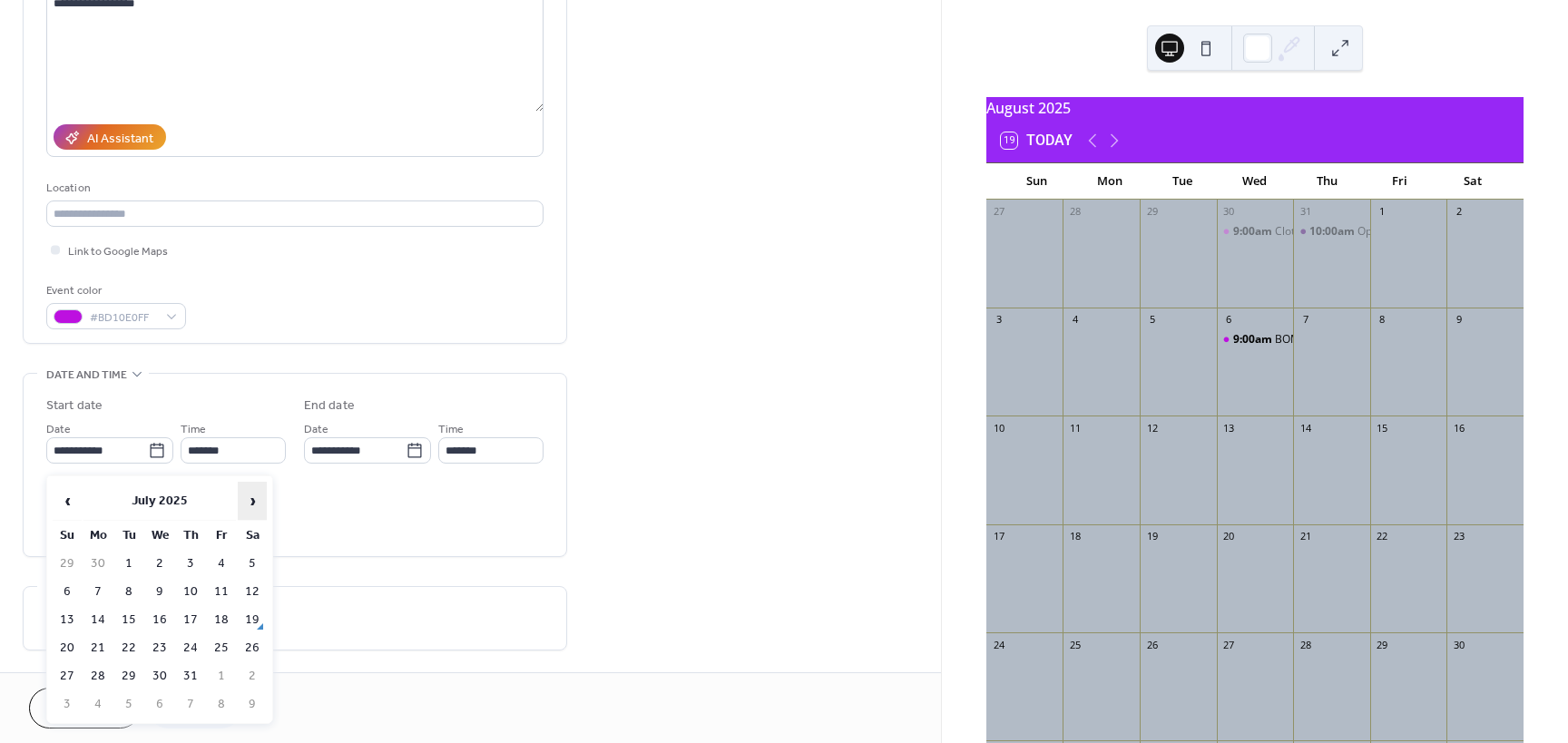 click on "›" at bounding box center [252, 501] 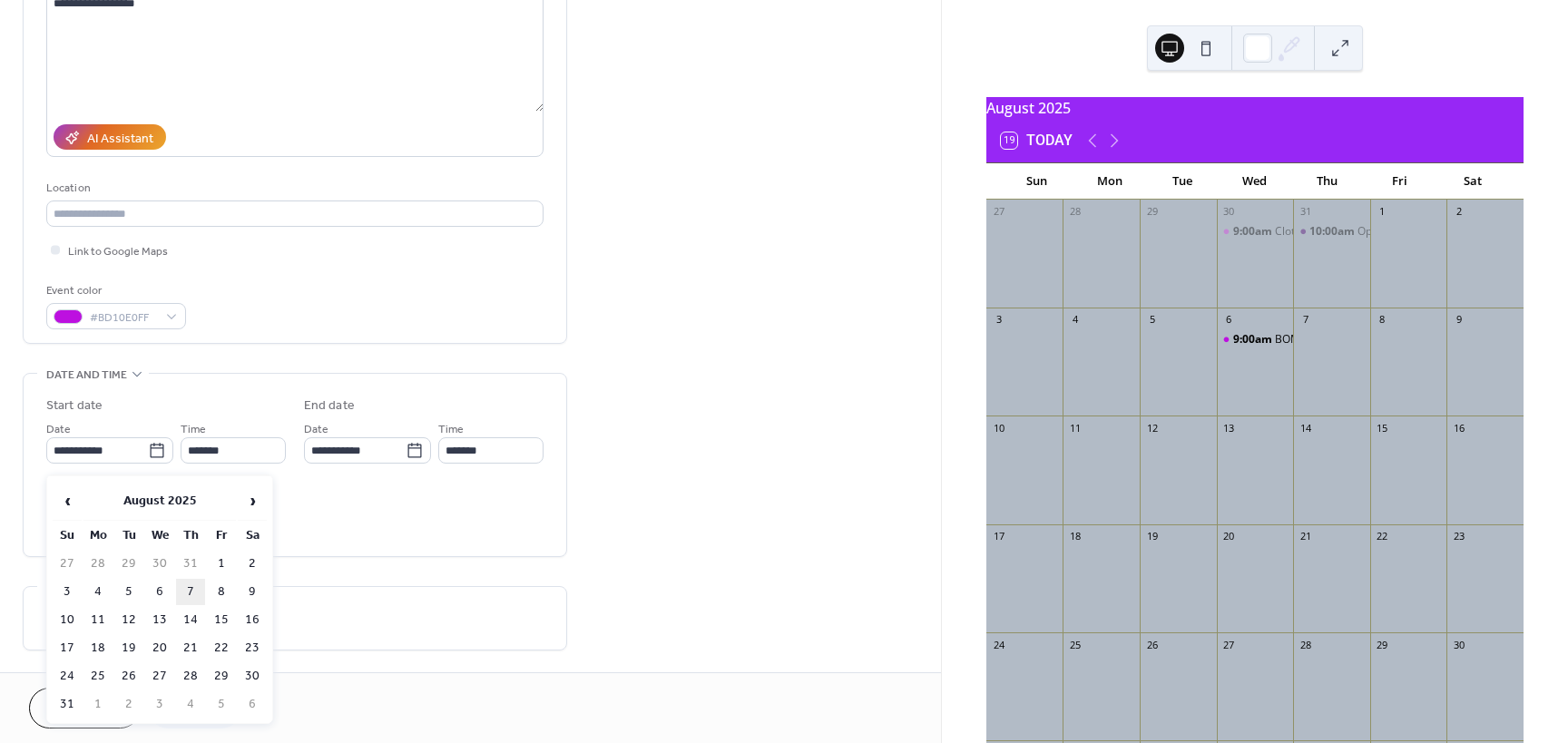 click on "7" at bounding box center [191, 591] 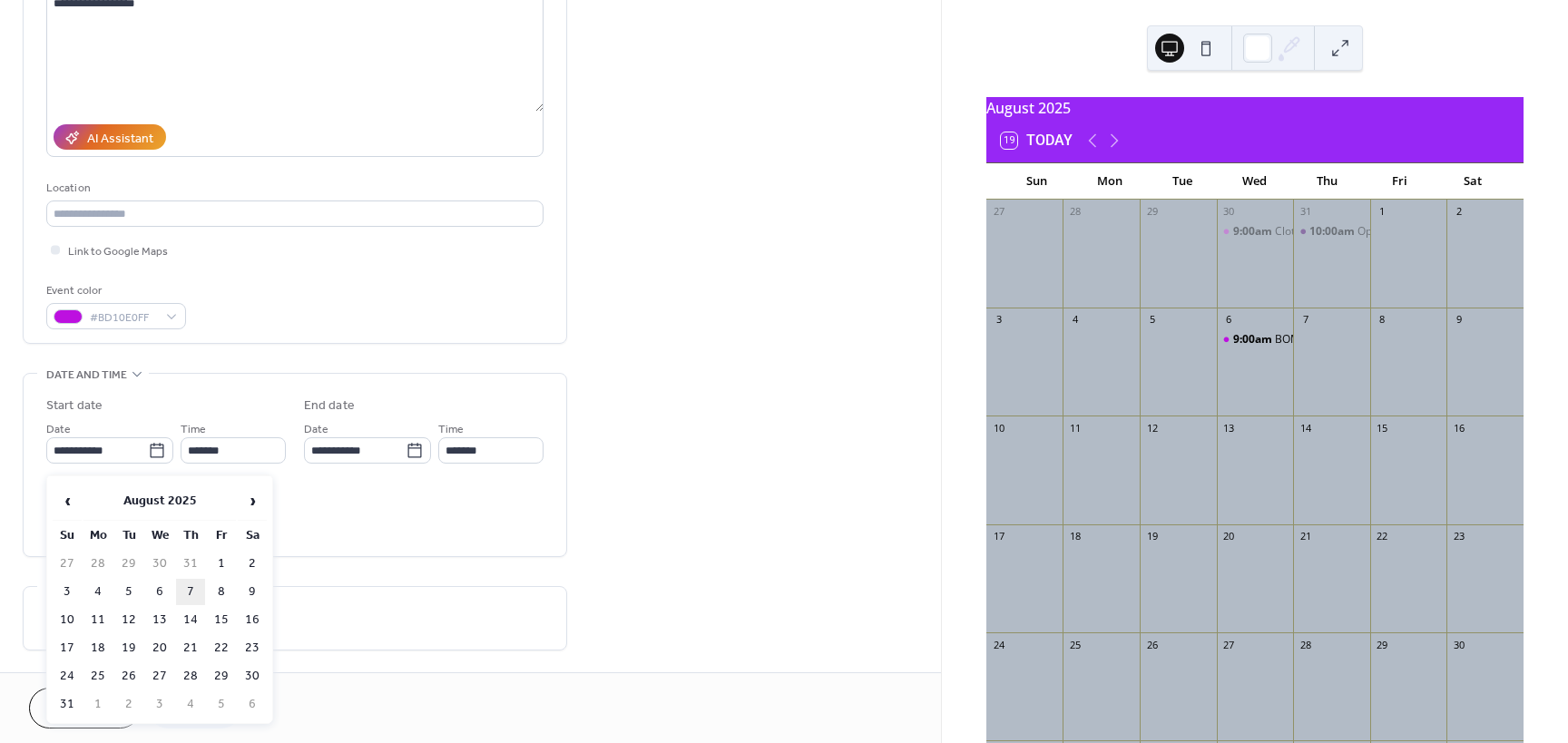 type on "**********" 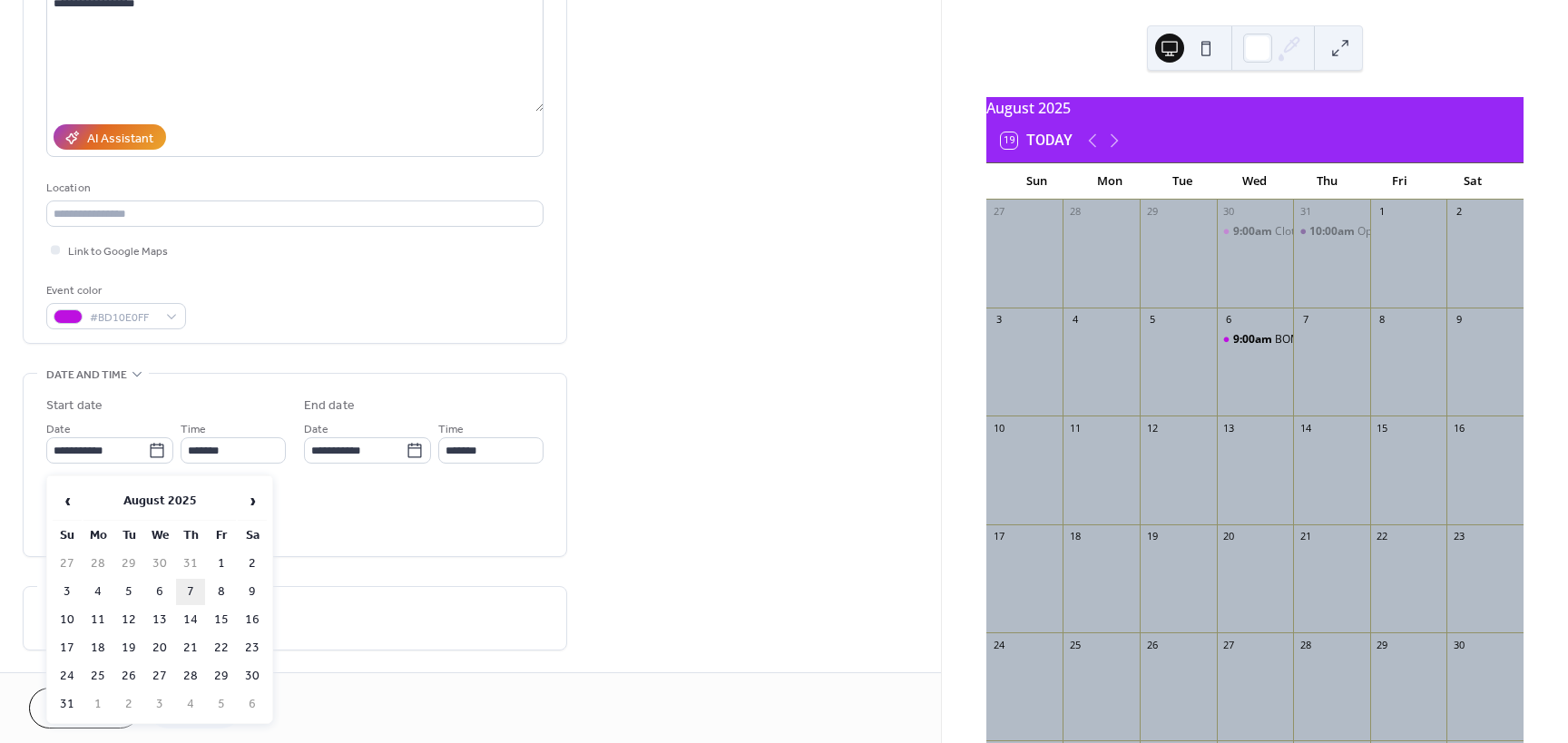 type on "**********" 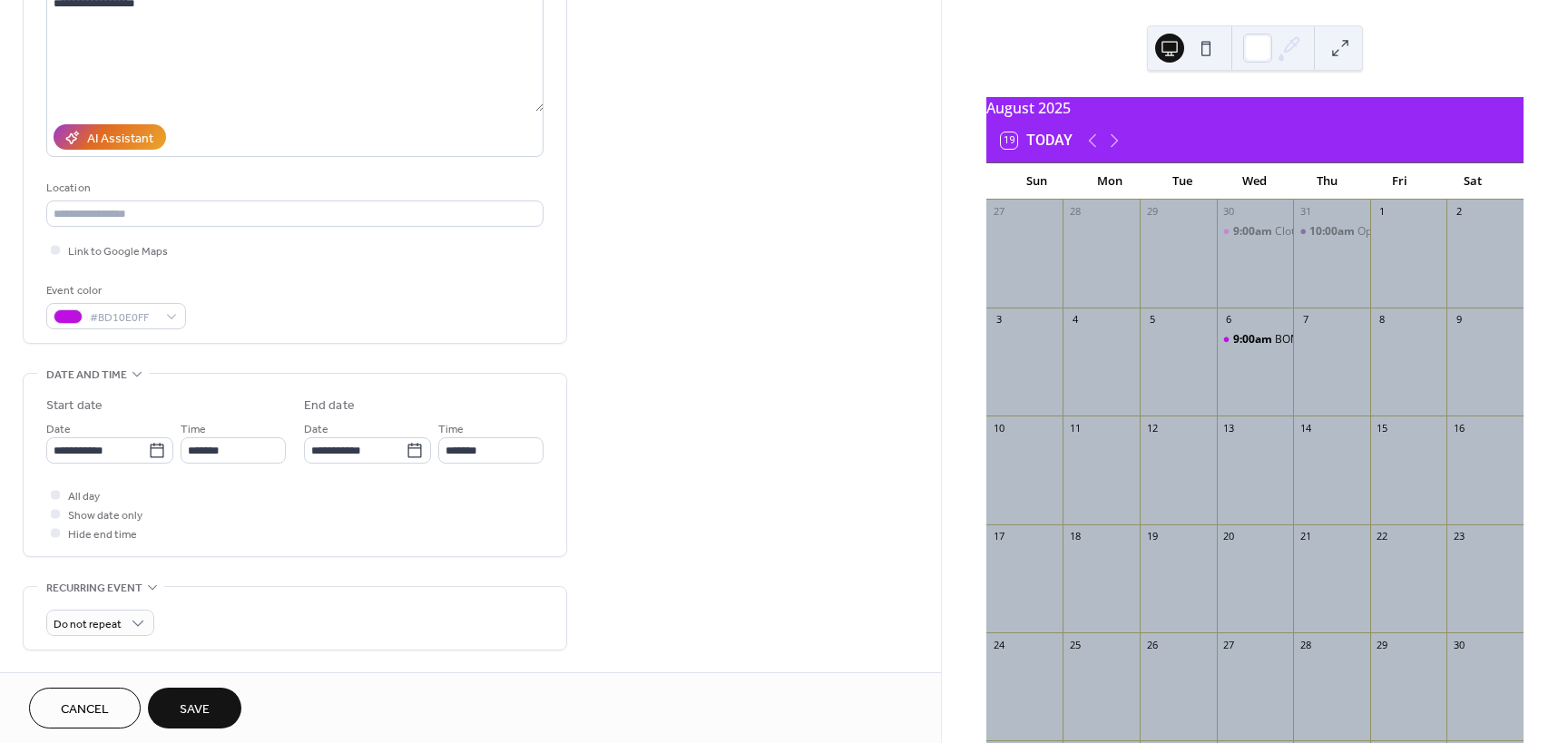 click on "Save" at bounding box center (194, 708) 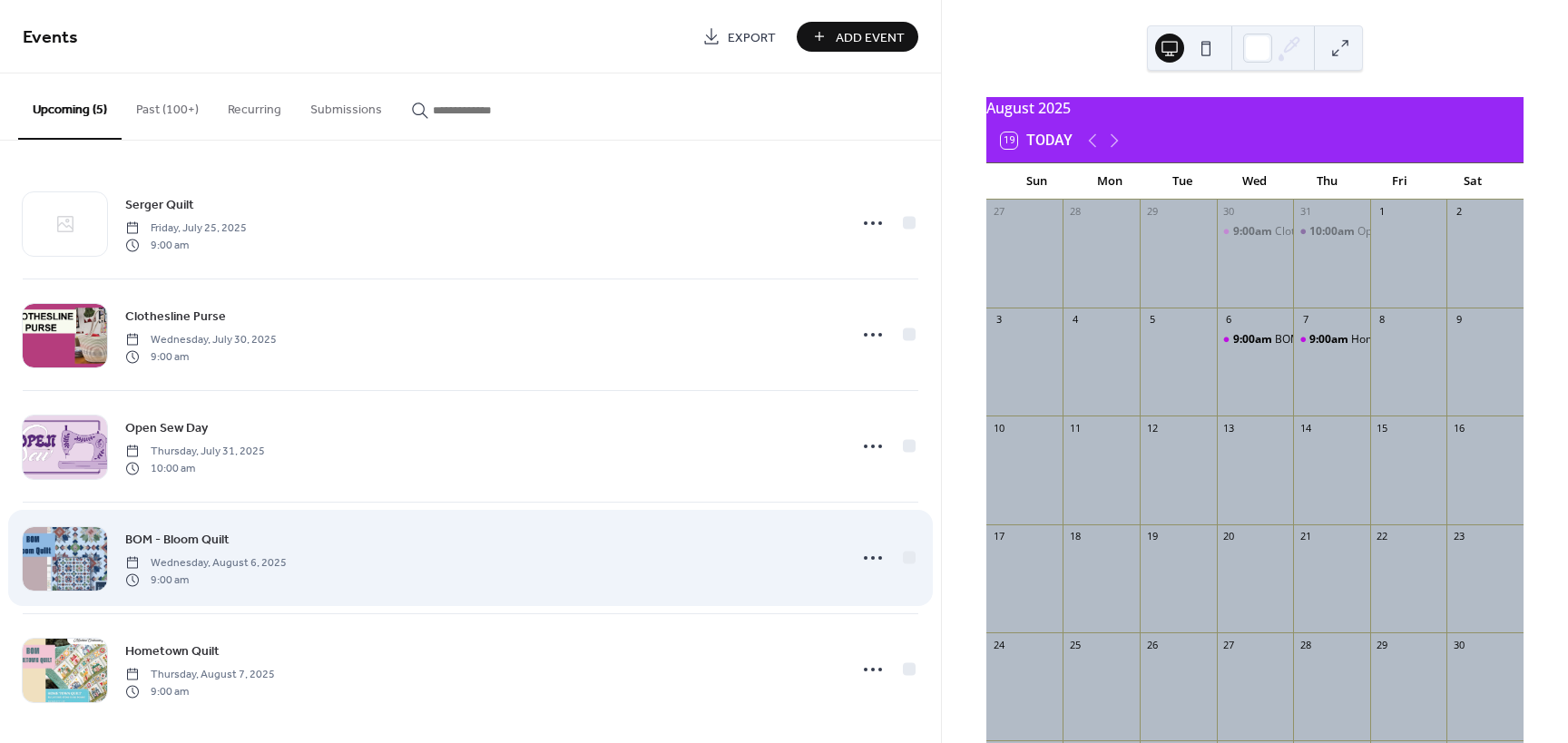 scroll, scrollTop: 9, scrollLeft: 0, axis: vertical 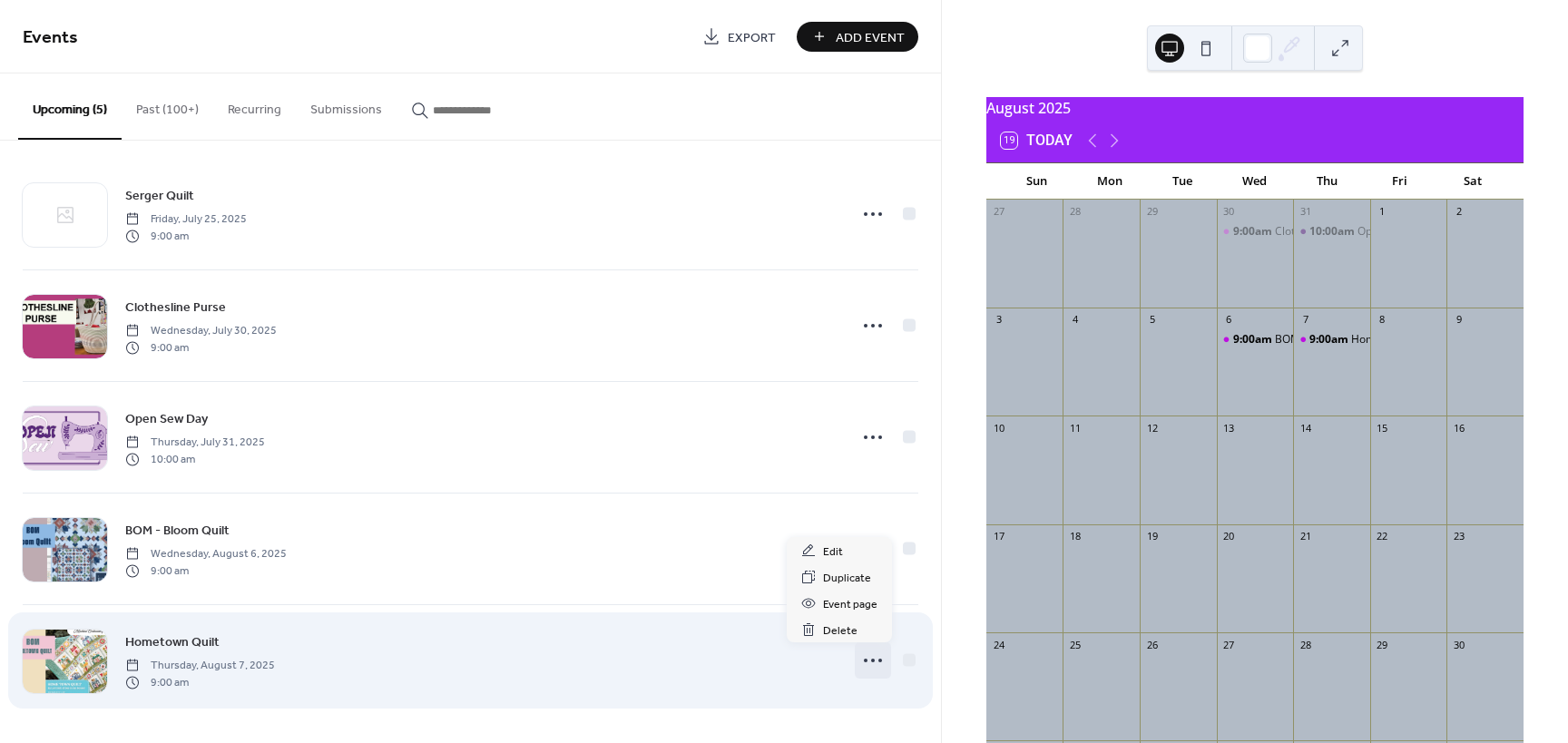 click 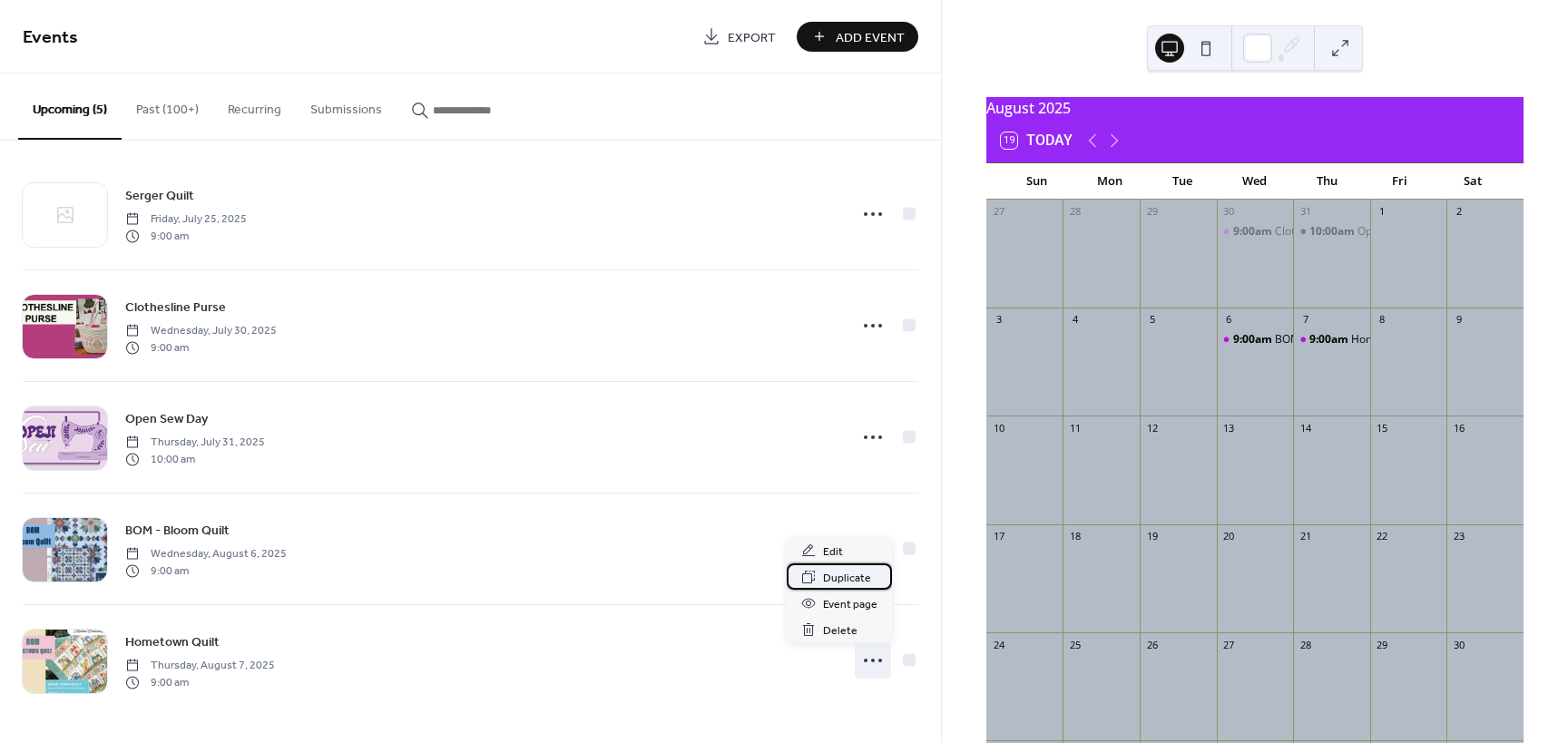 click on "Duplicate" at bounding box center [847, 578] 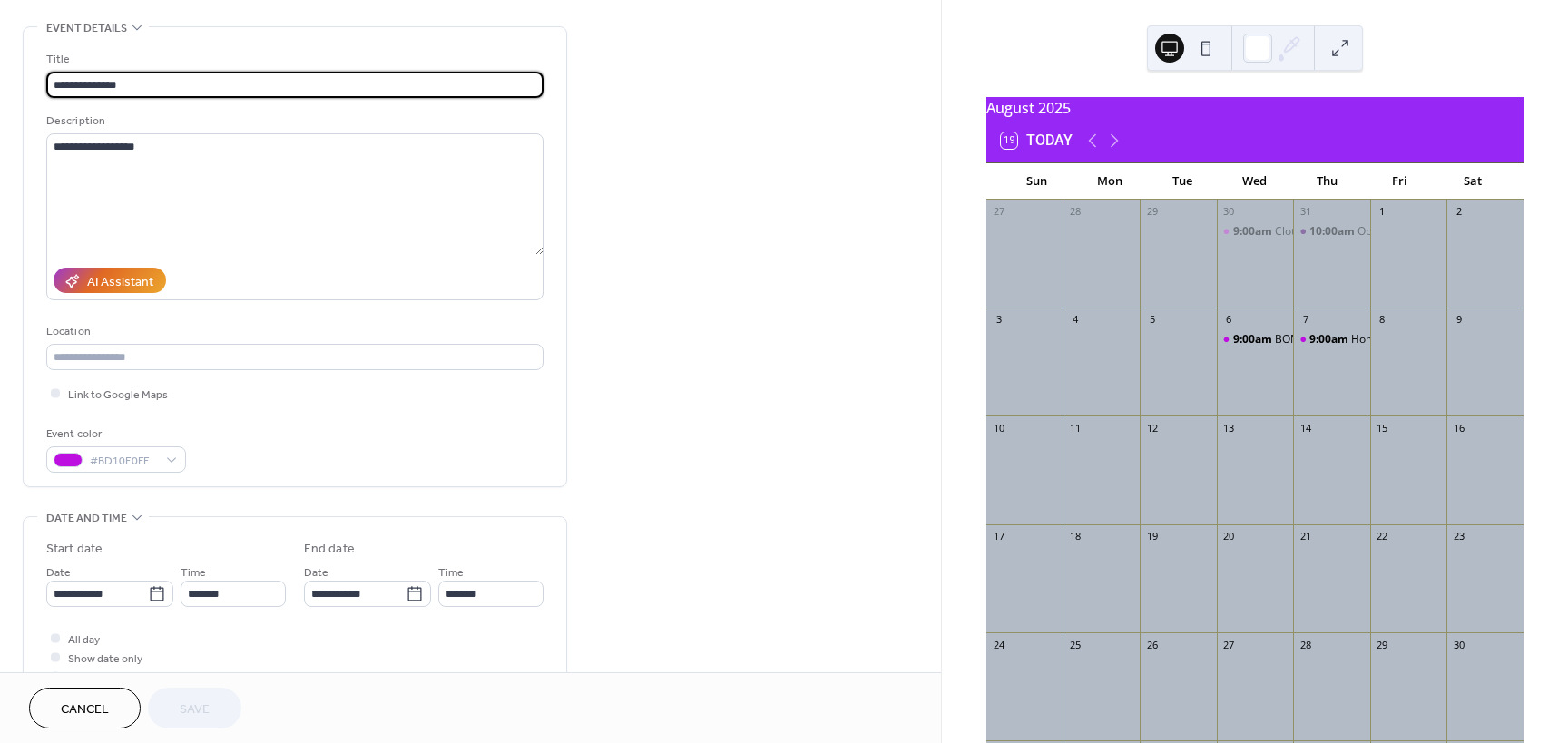scroll, scrollTop: 109, scrollLeft: 0, axis: vertical 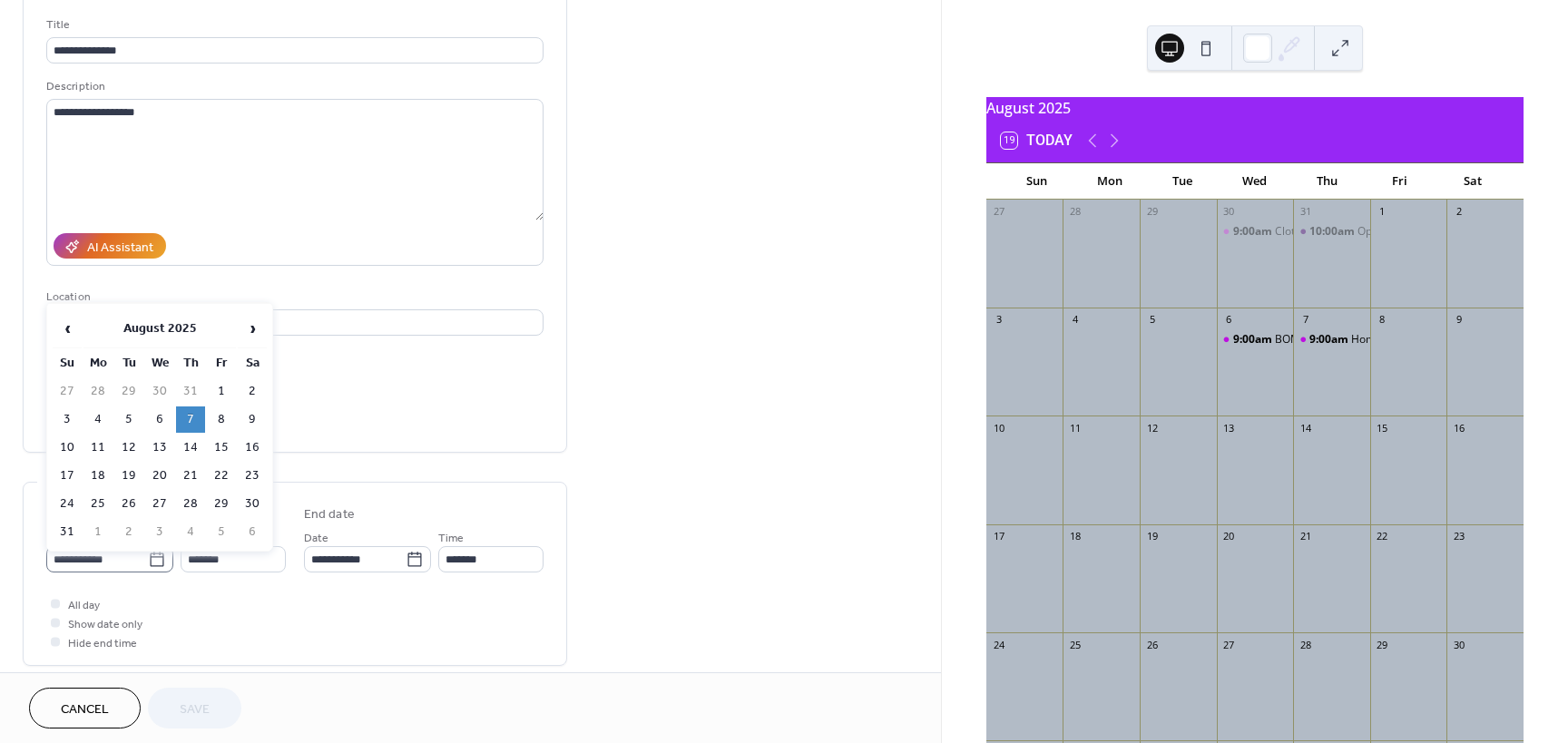 click 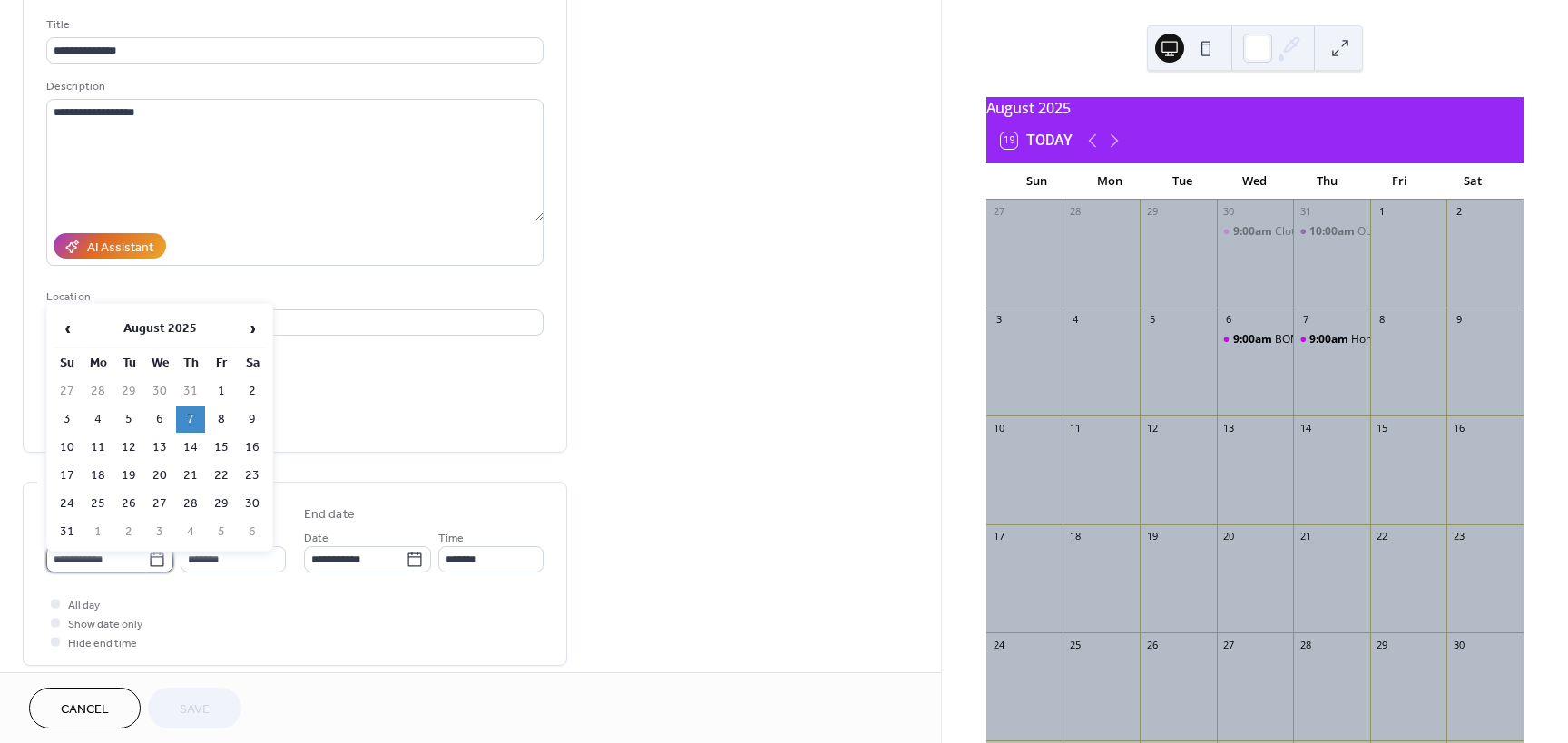click on "**********" at bounding box center [97, 559] 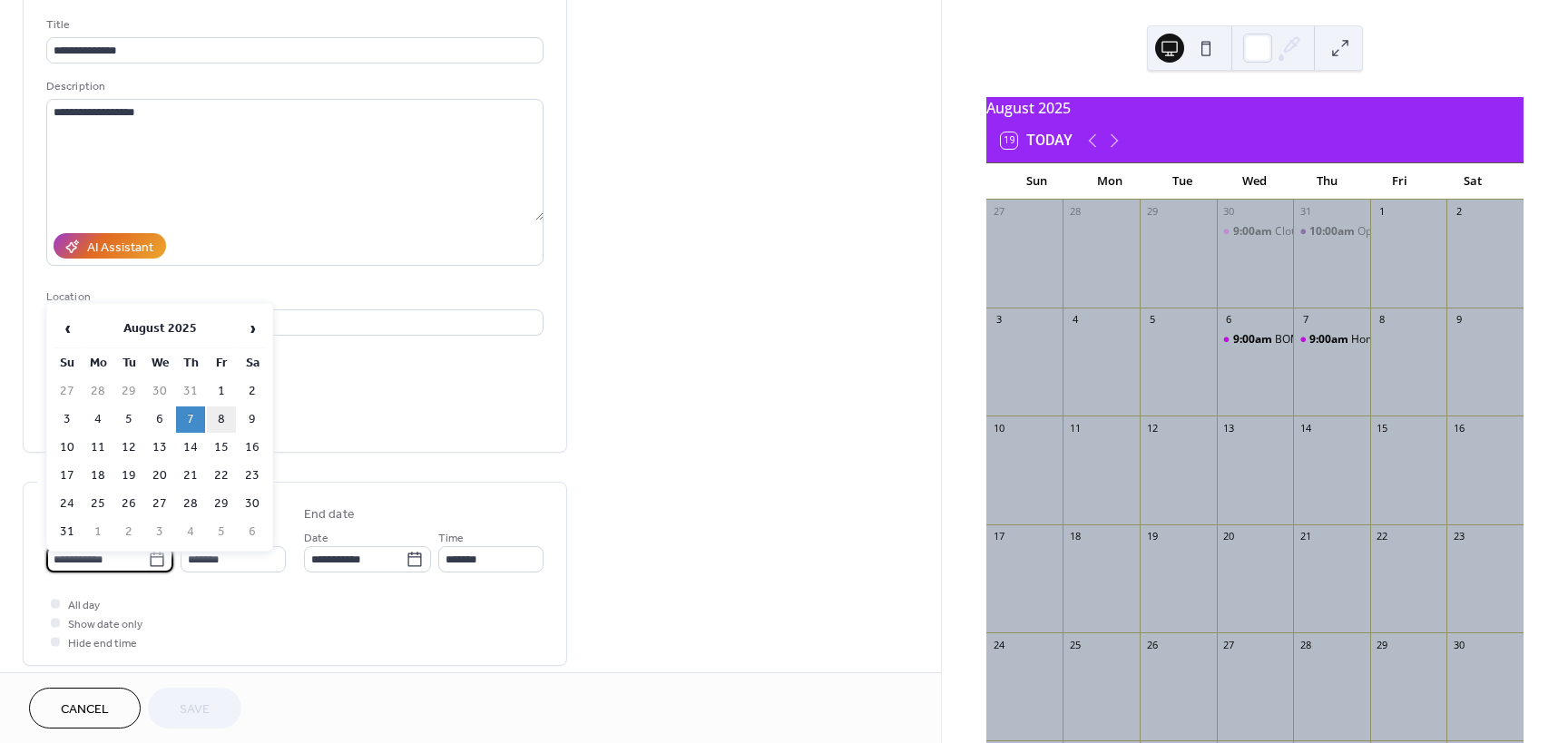 click on "8" at bounding box center [221, 419] 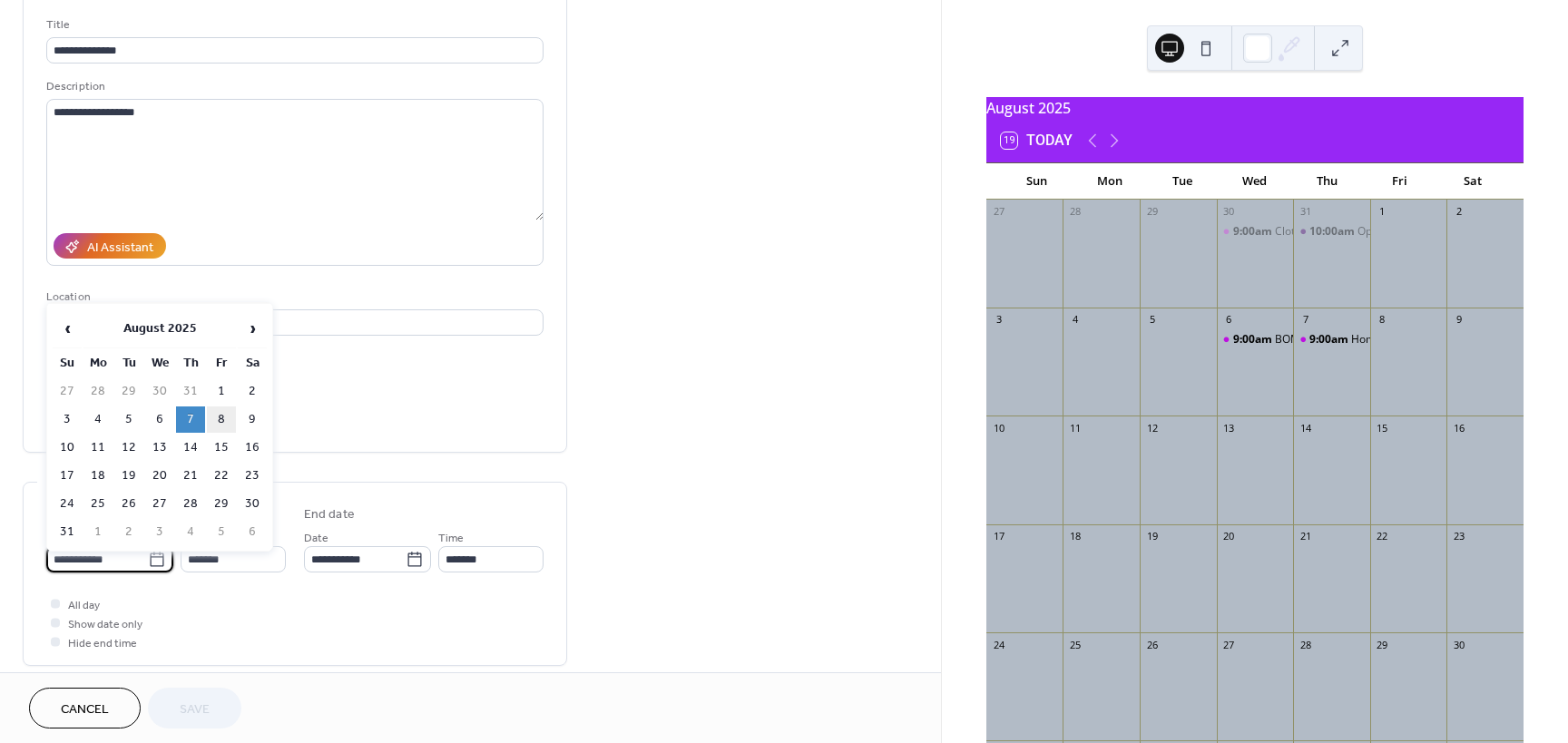 type on "**********" 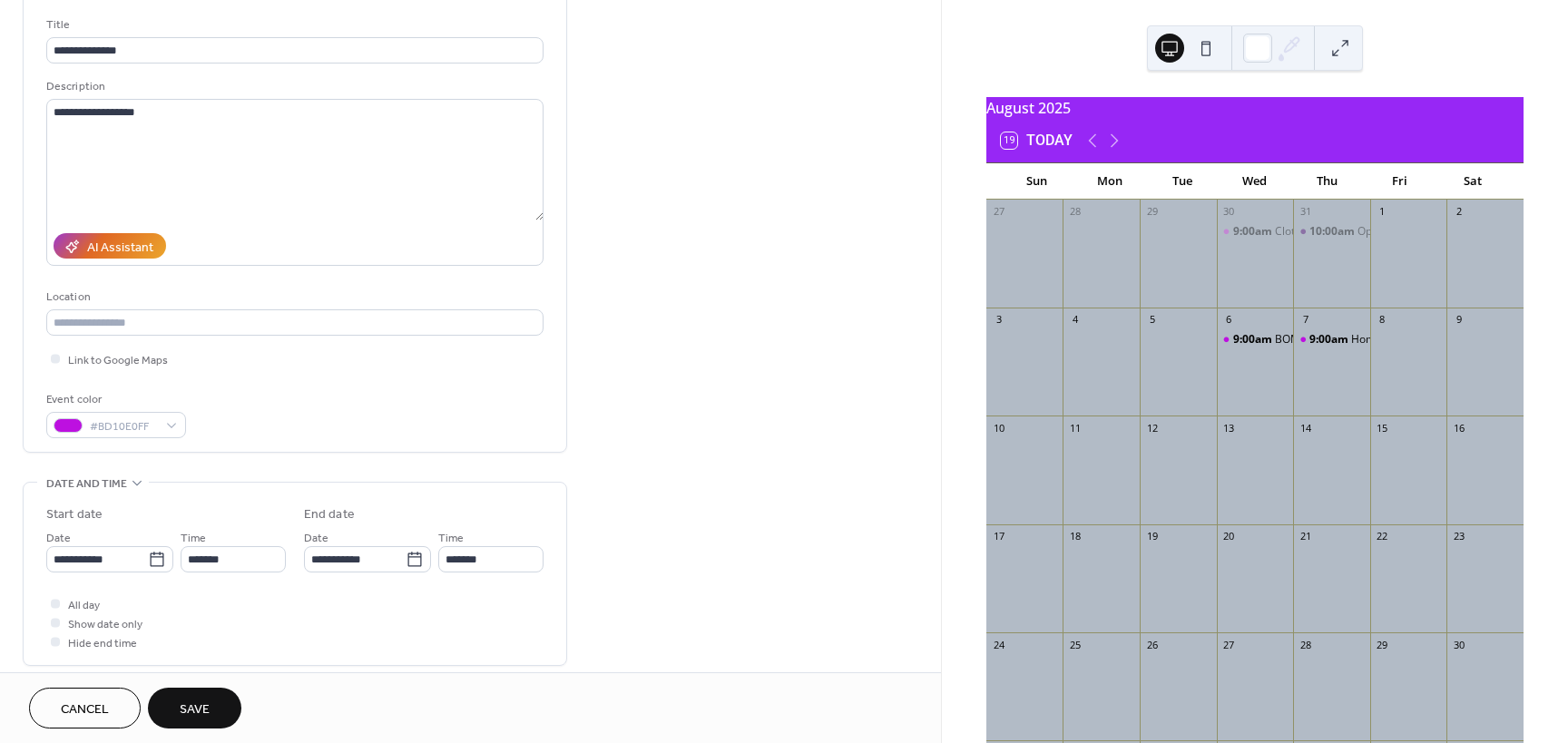 click on "Save" at bounding box center (194, 709) 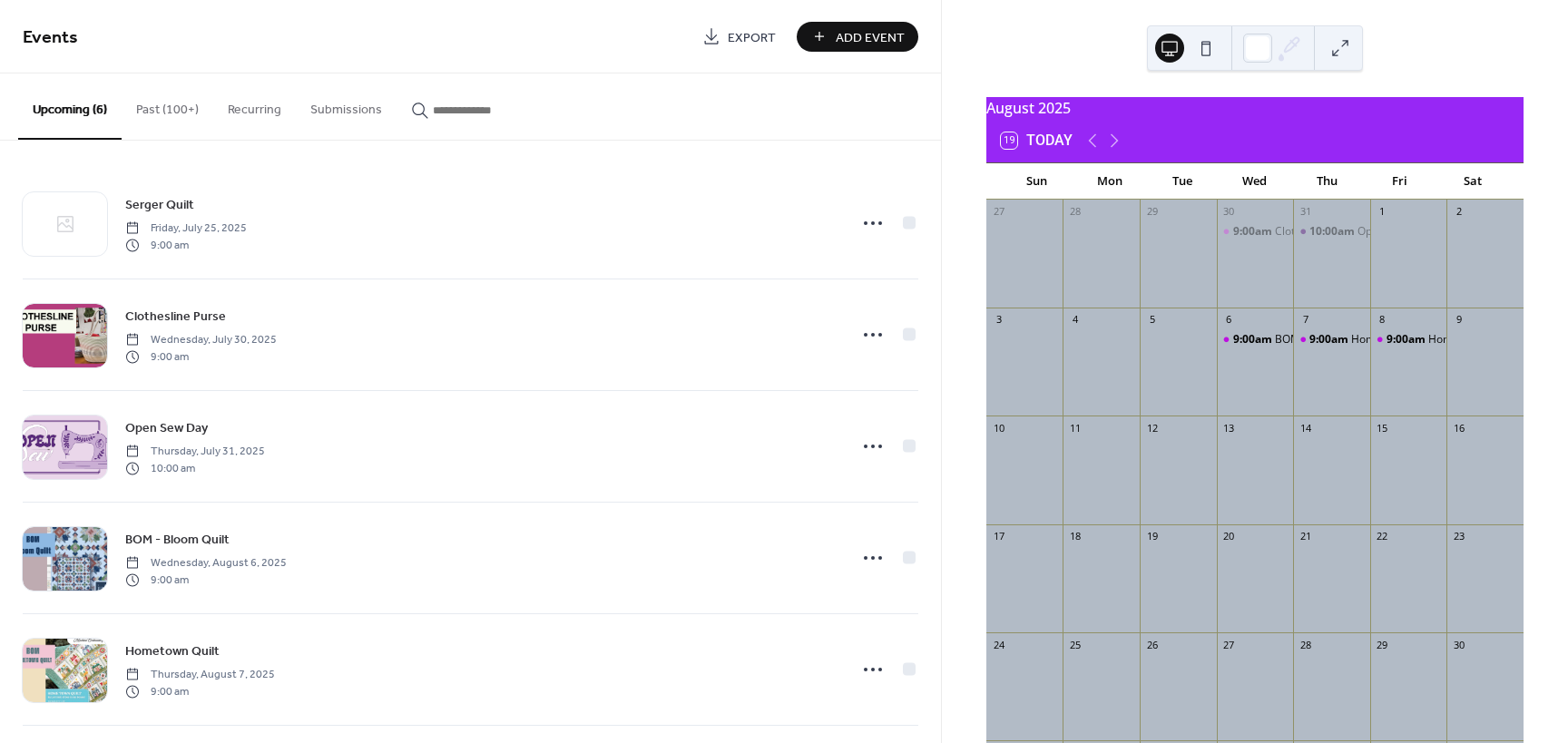 click on "Past (100+)" at bounding box center (167, 105) 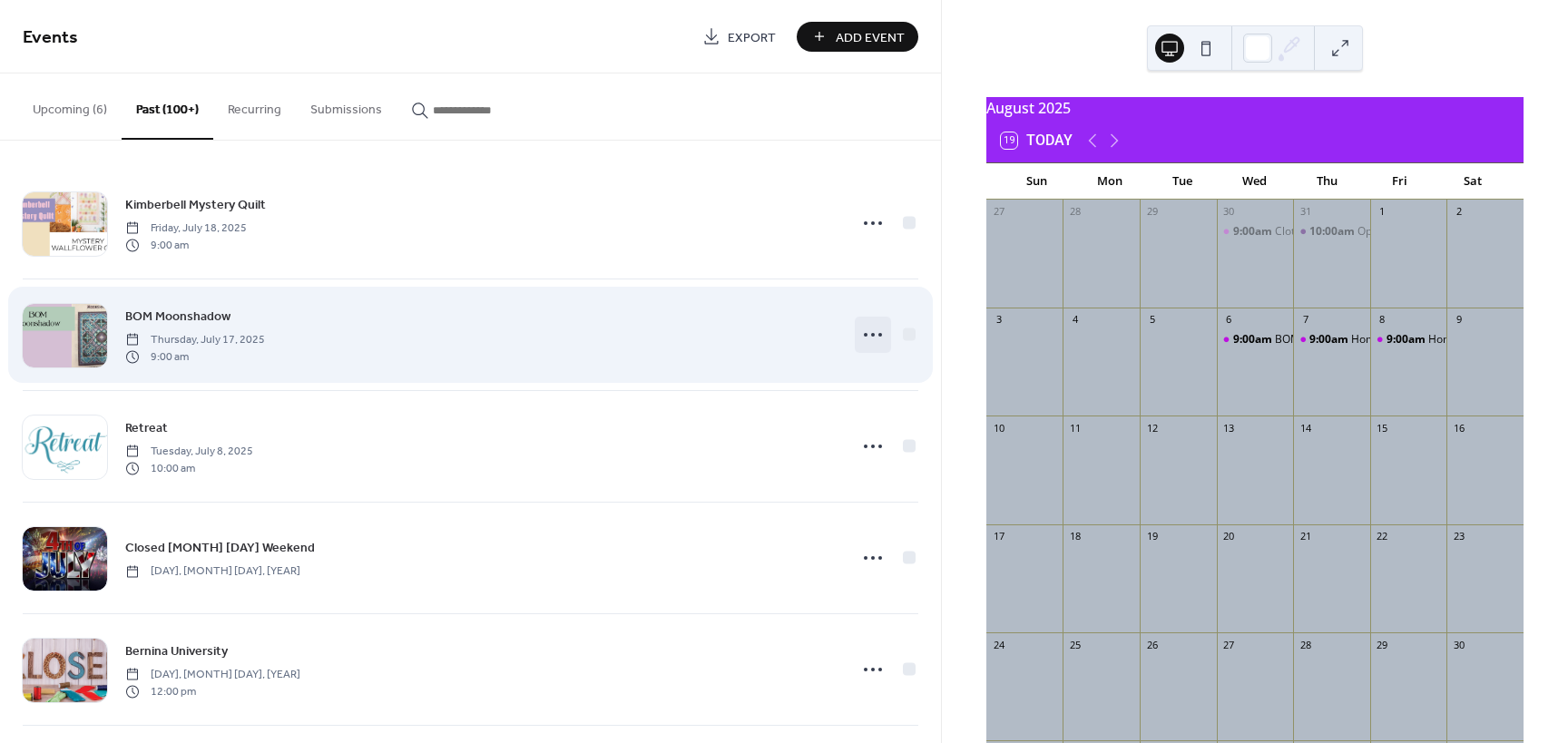 click 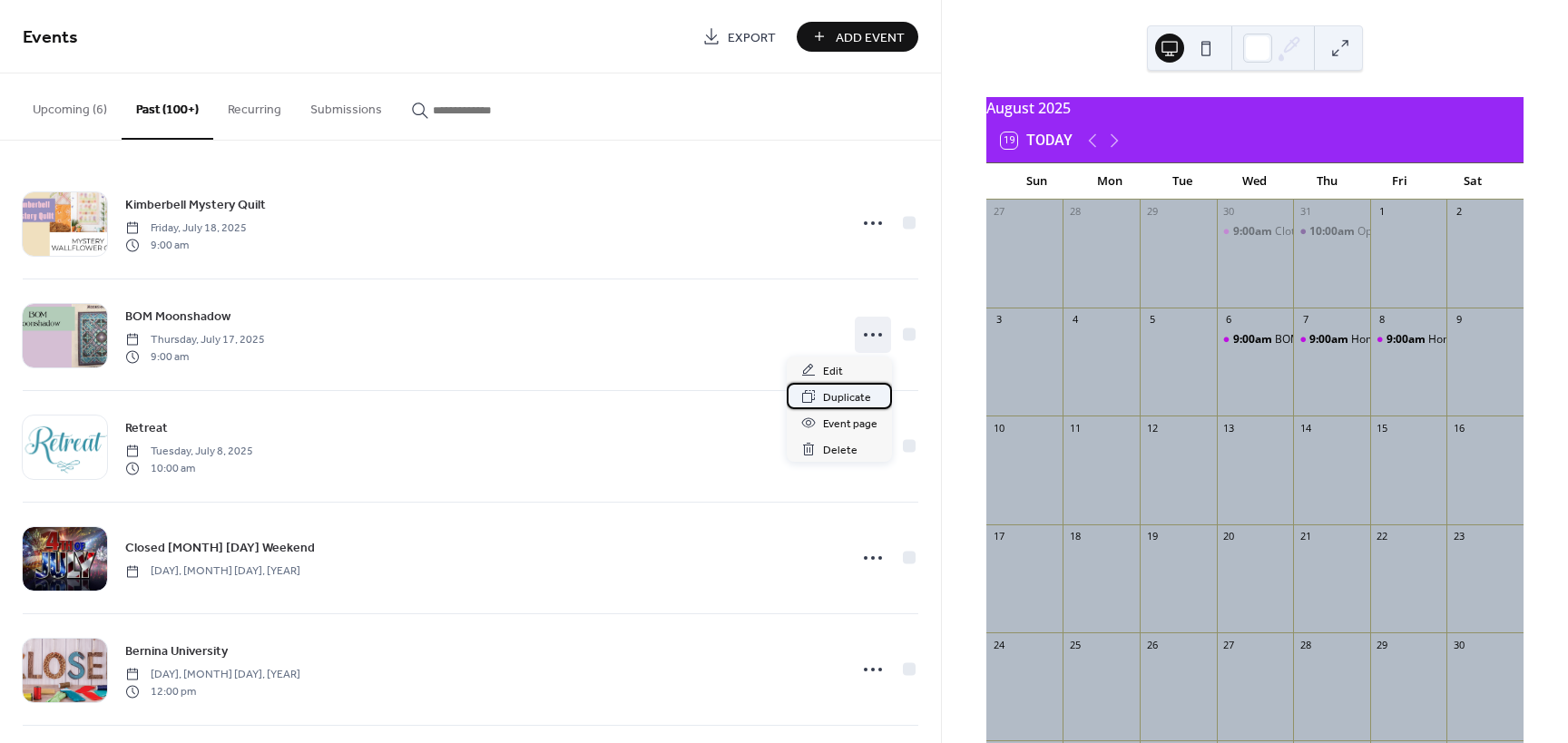 click on "Duplicate" at bounding box center [847, 397] 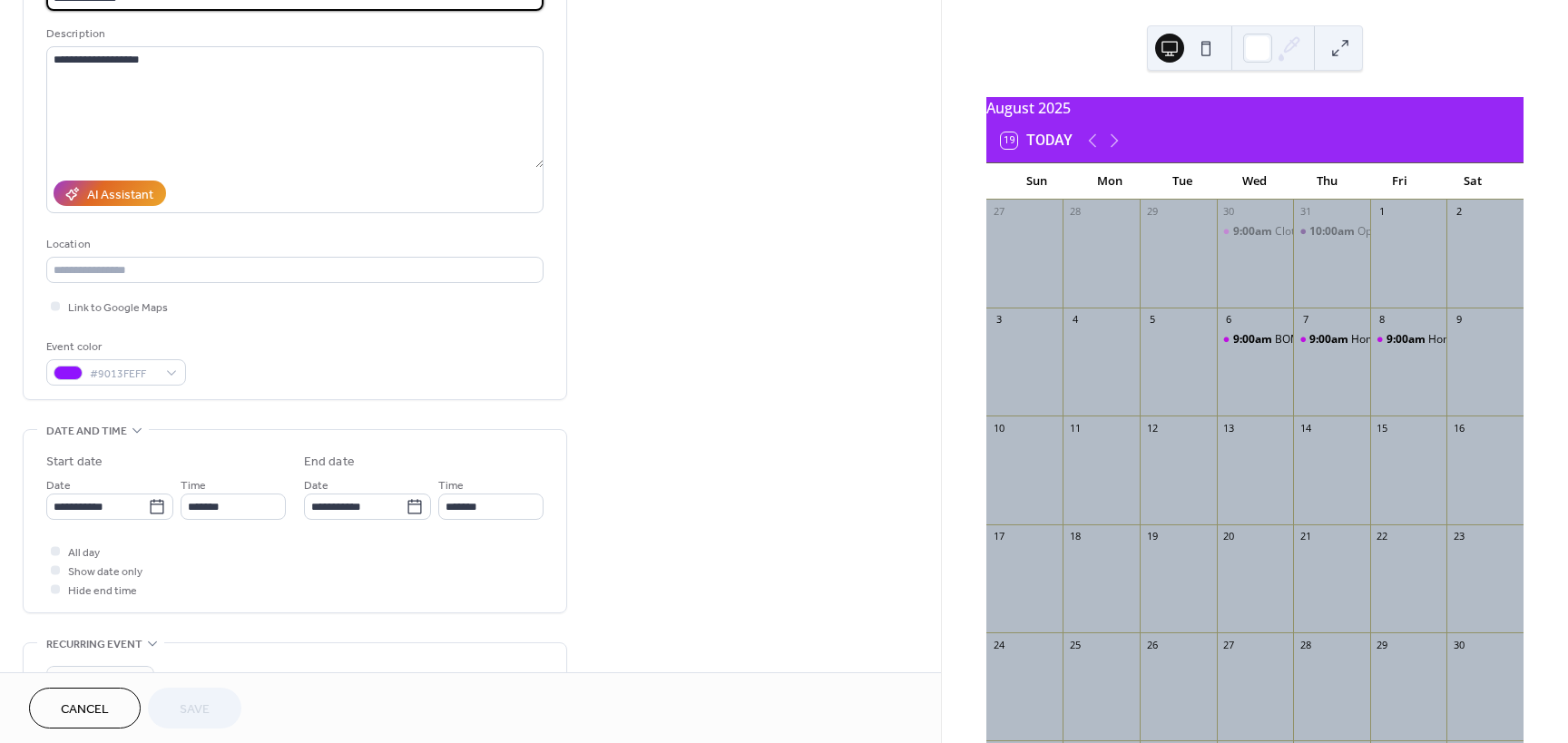 scroll, scrollTop: 163, scrollLeft: 0, axis: vertical 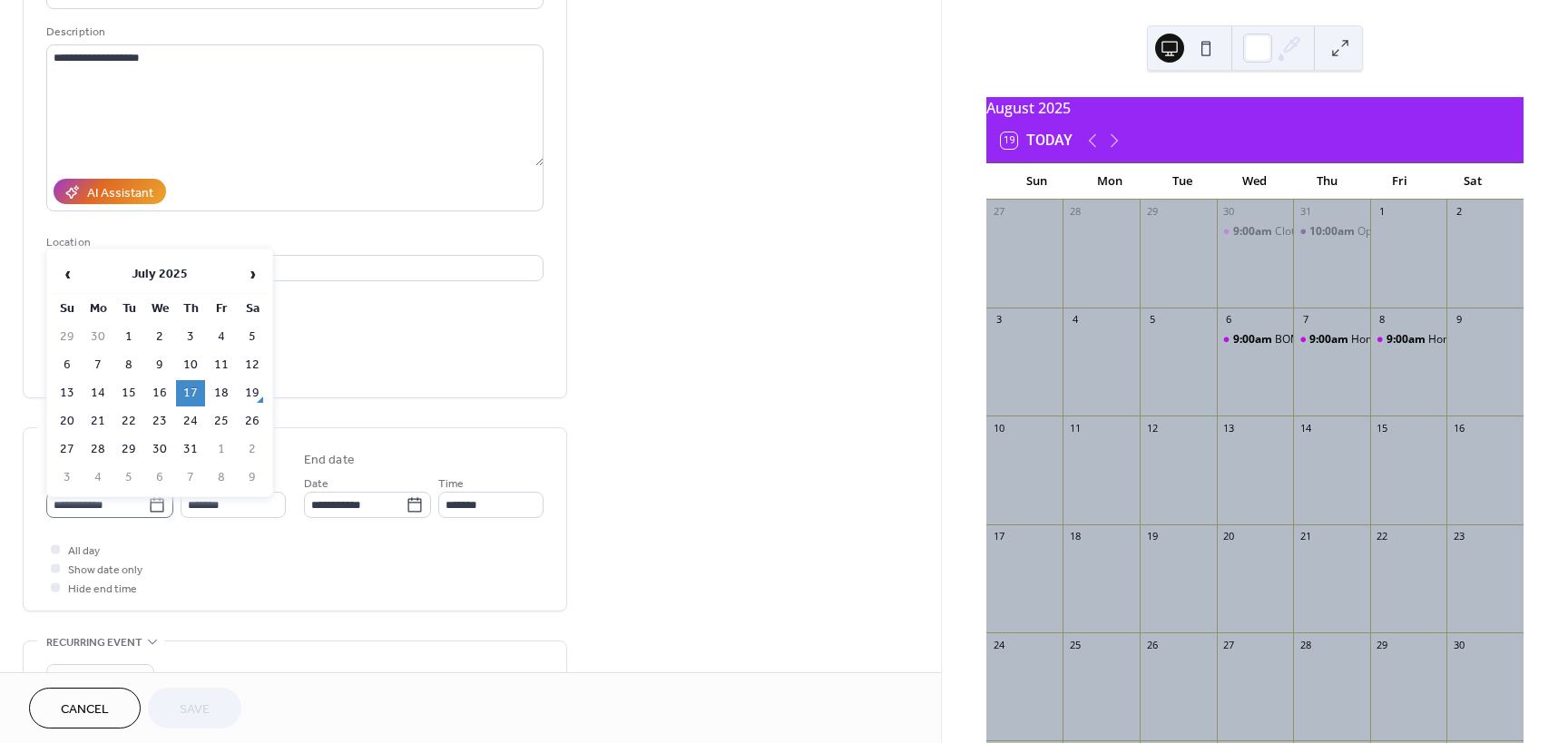 click 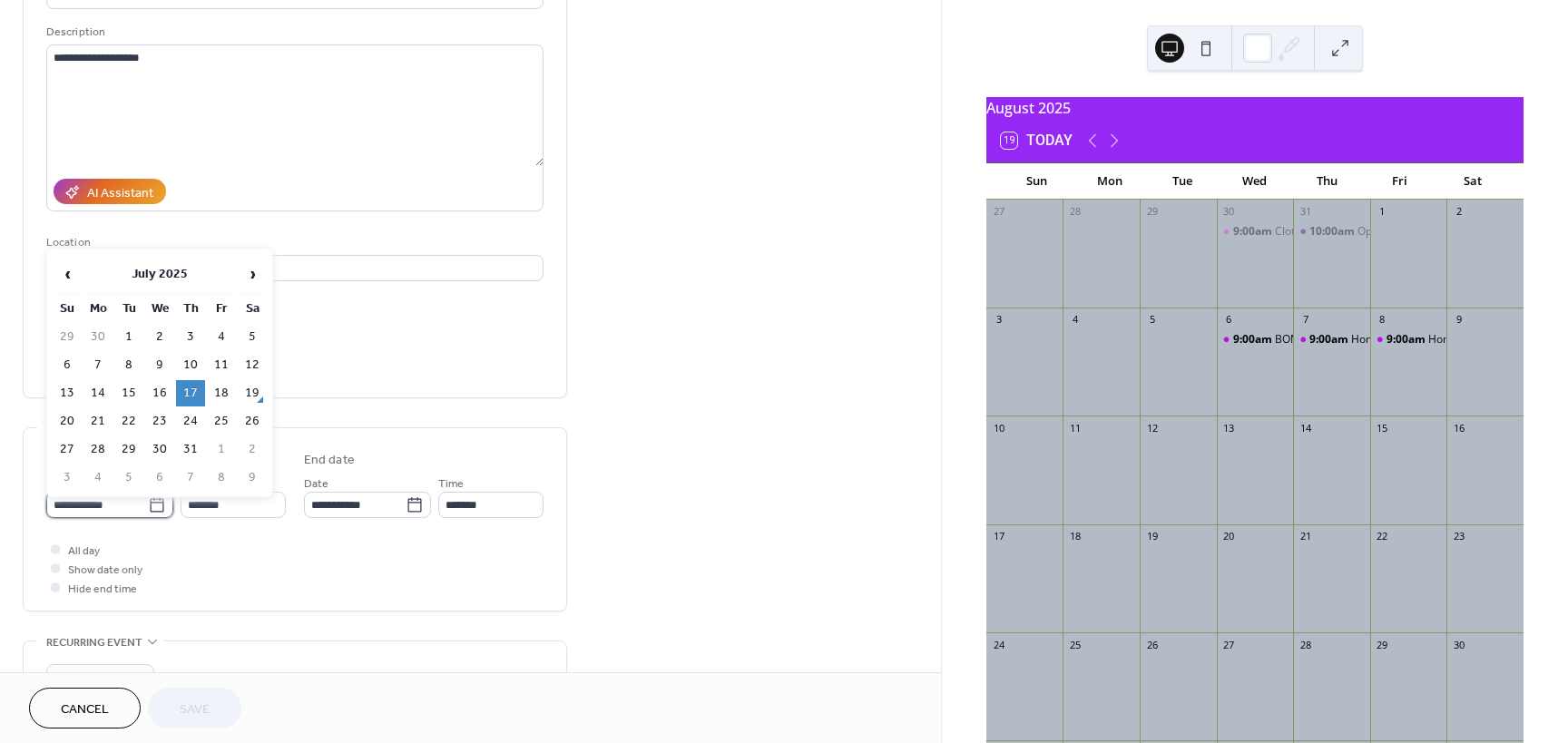 click on "**********" at bounding box center (97, 504) 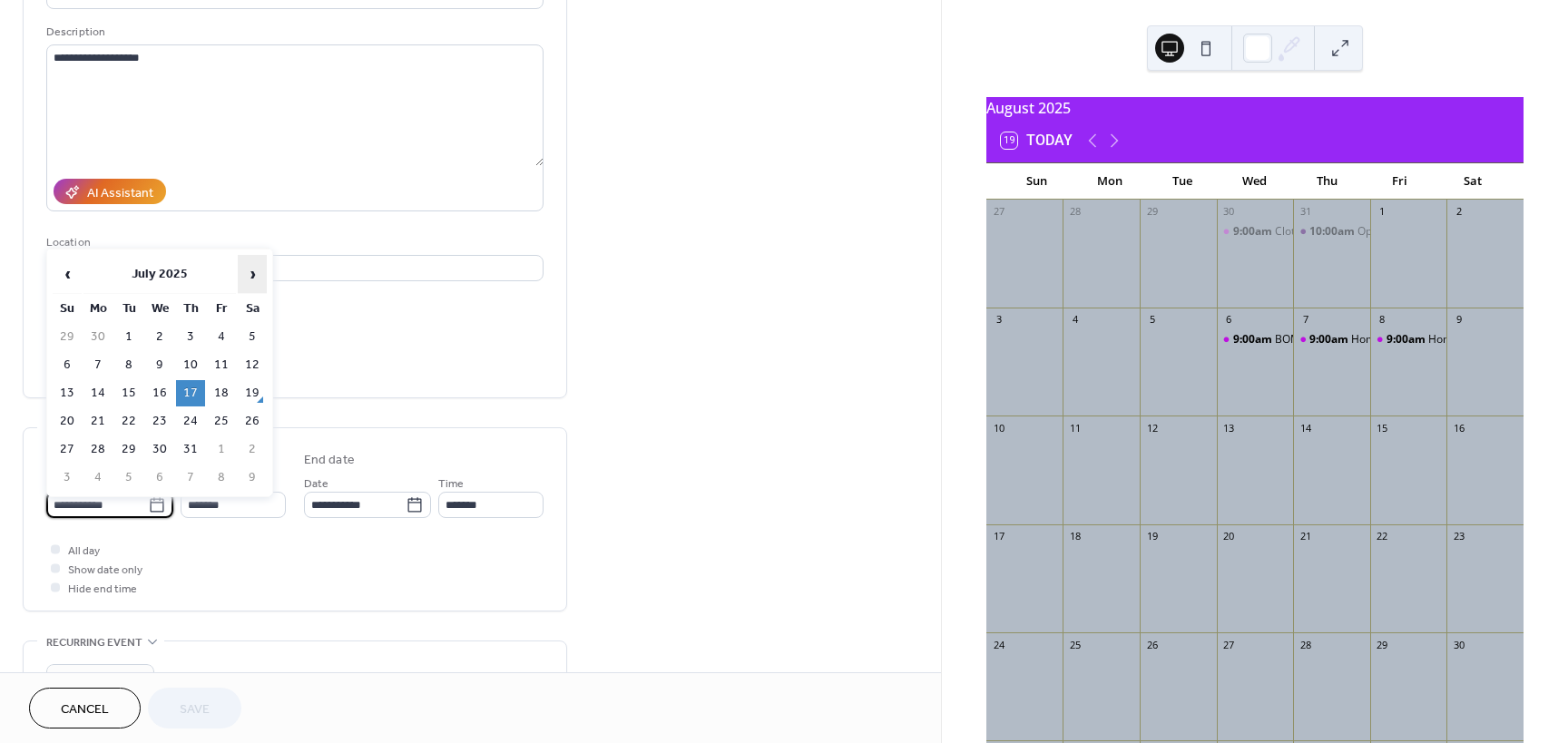 click on "›" at bounding box center (252, 274) 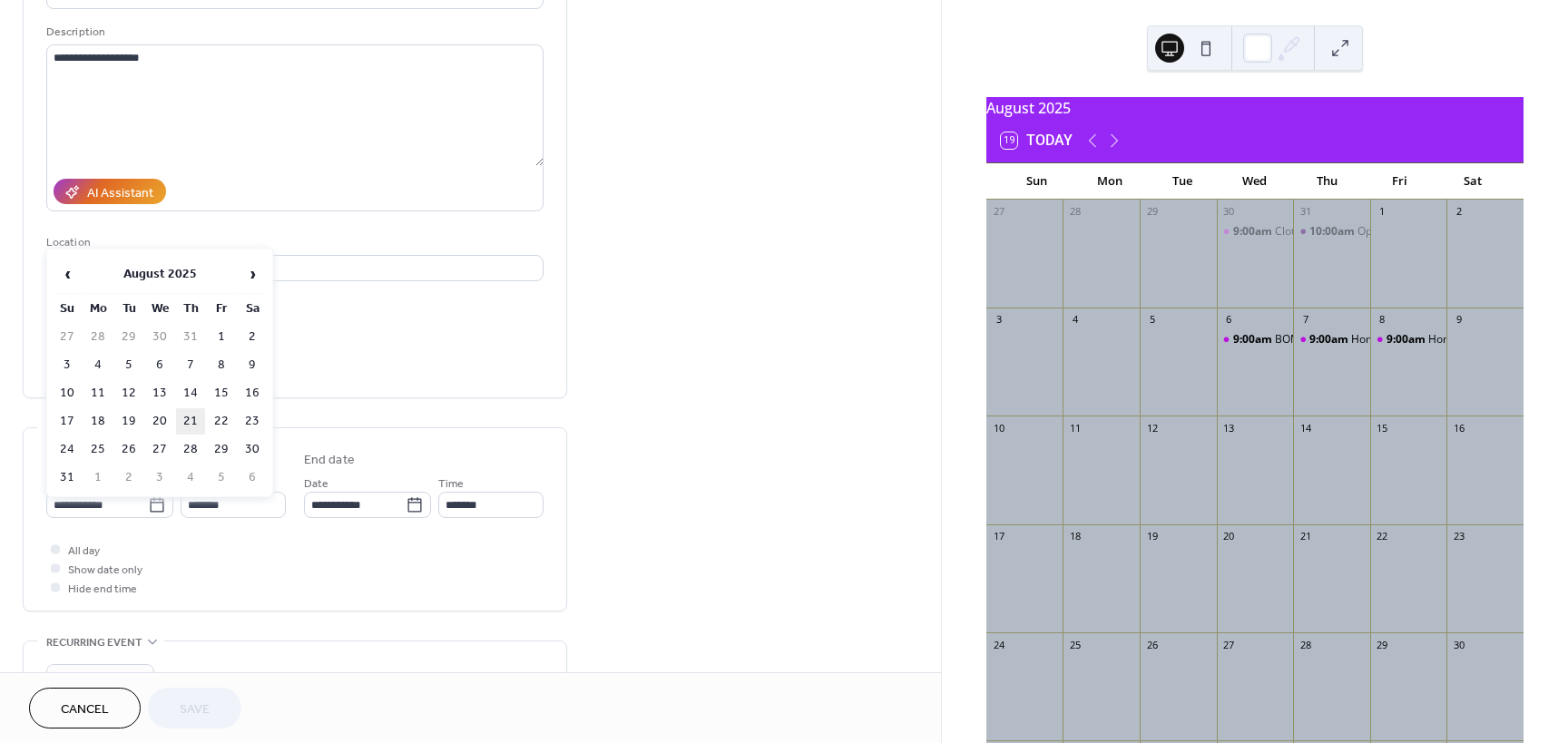 click on "21" at bounding box center (191, 421) 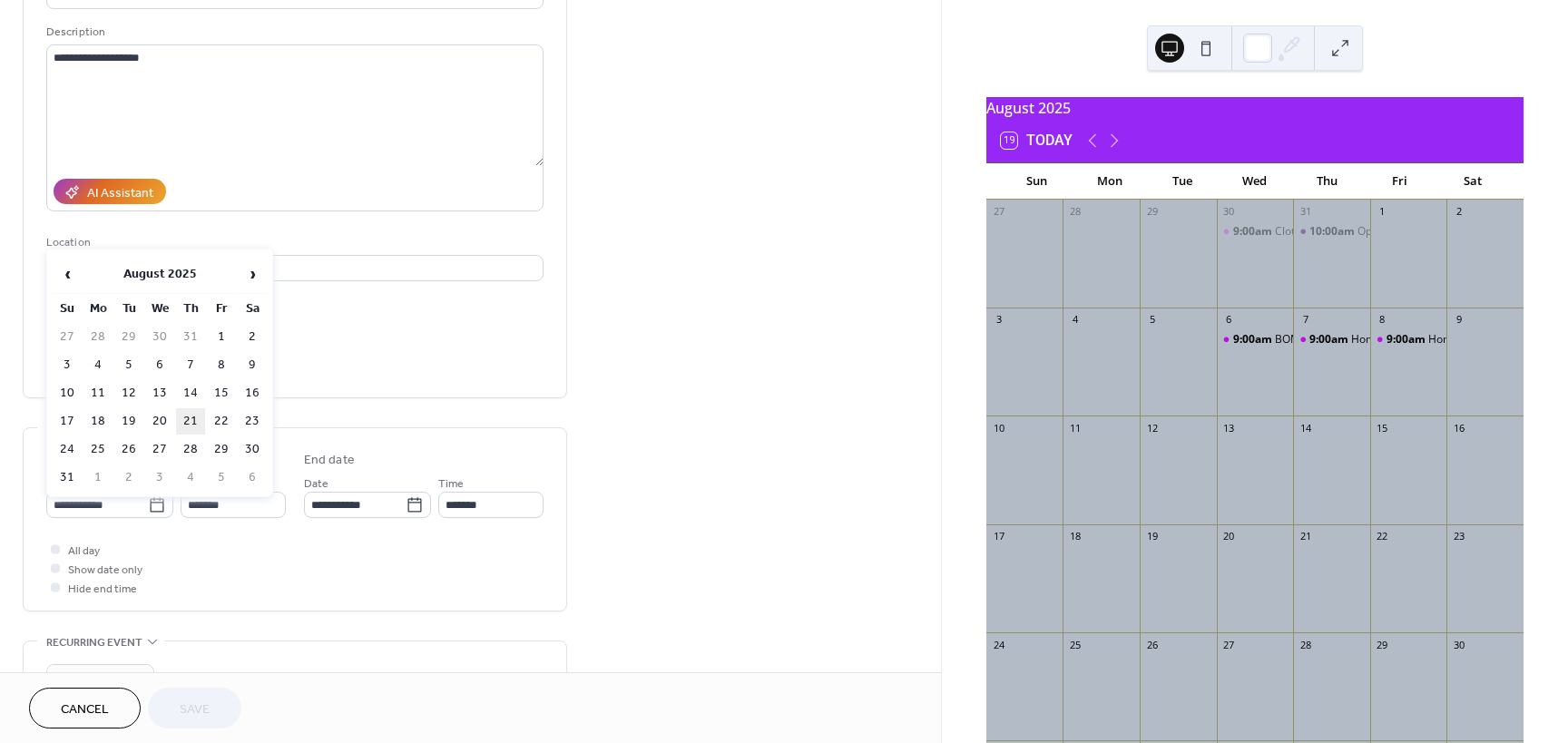 type on "**********" 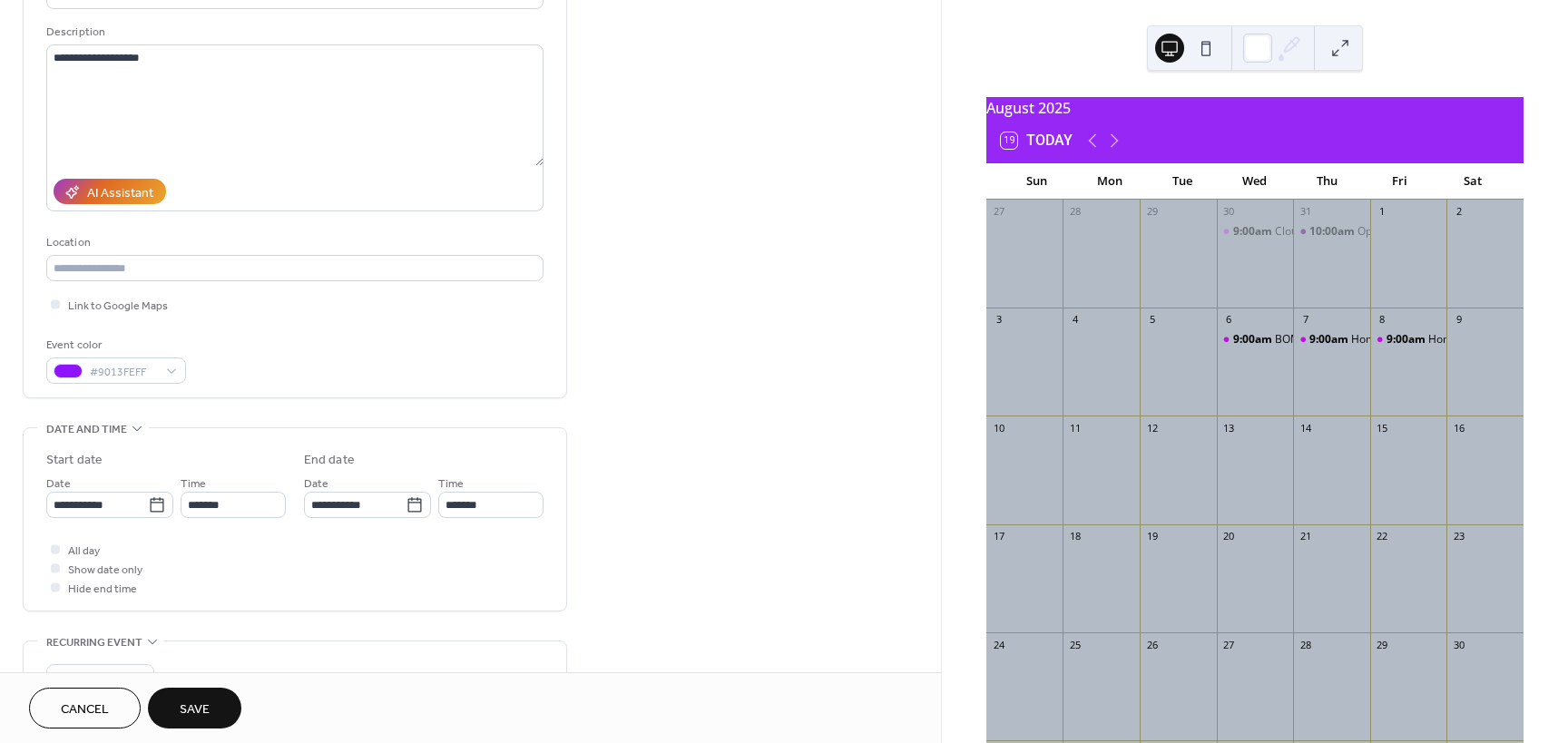 click on "Save" at bounding box center (194, 708) 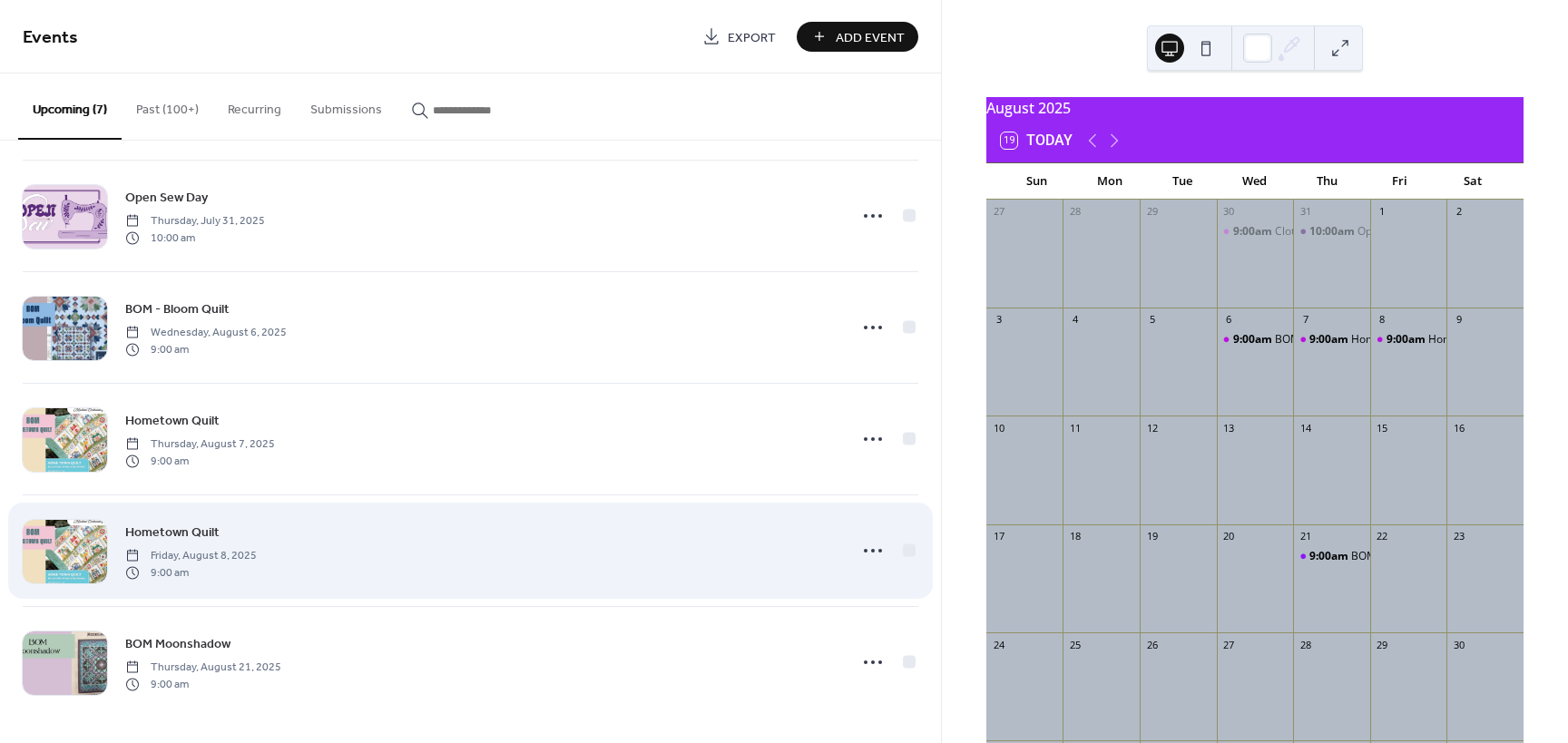scroll, scrollTop: 232, scrollLeft: 0, axis: vertical 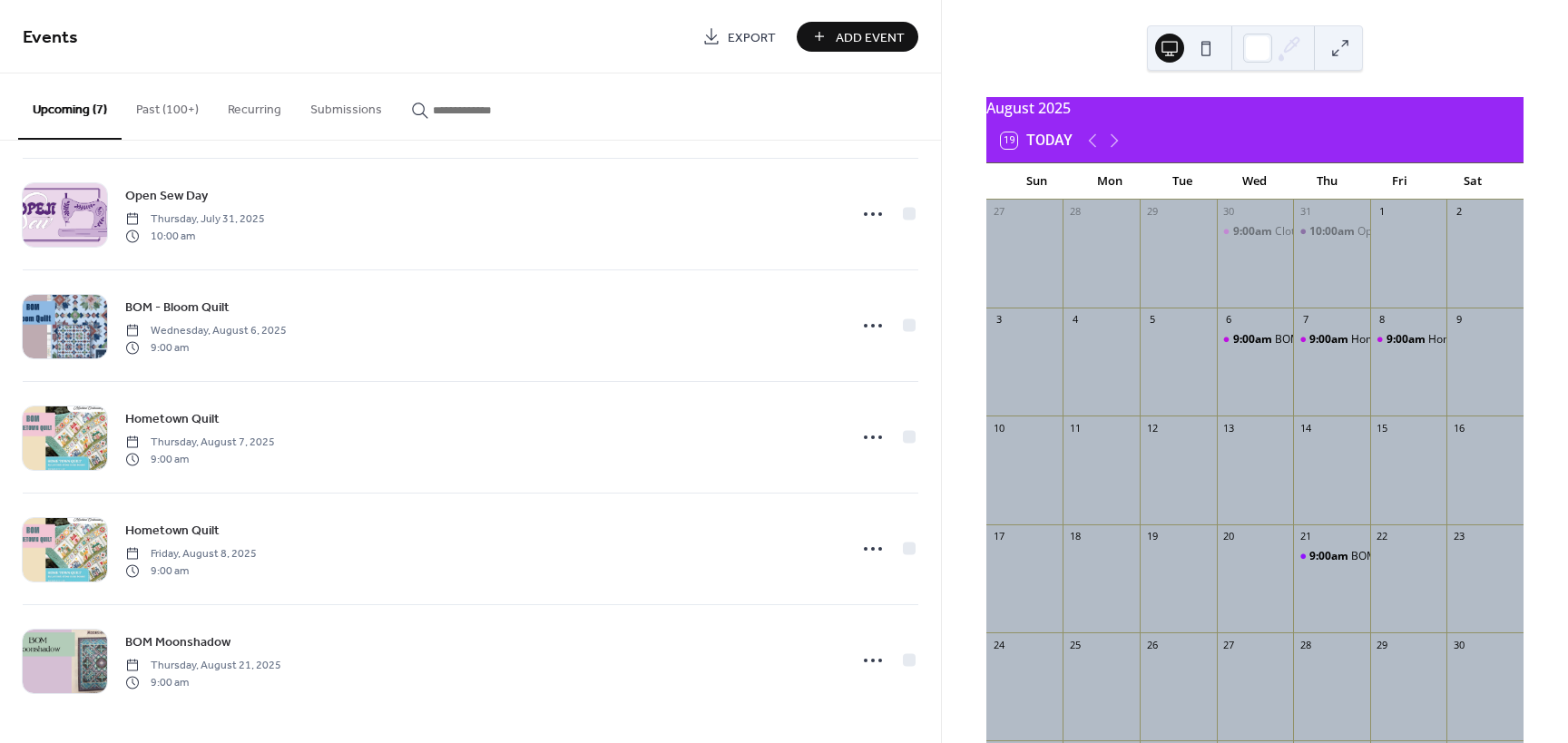 click on "Past (100+)" at bounding box center (167, 105) 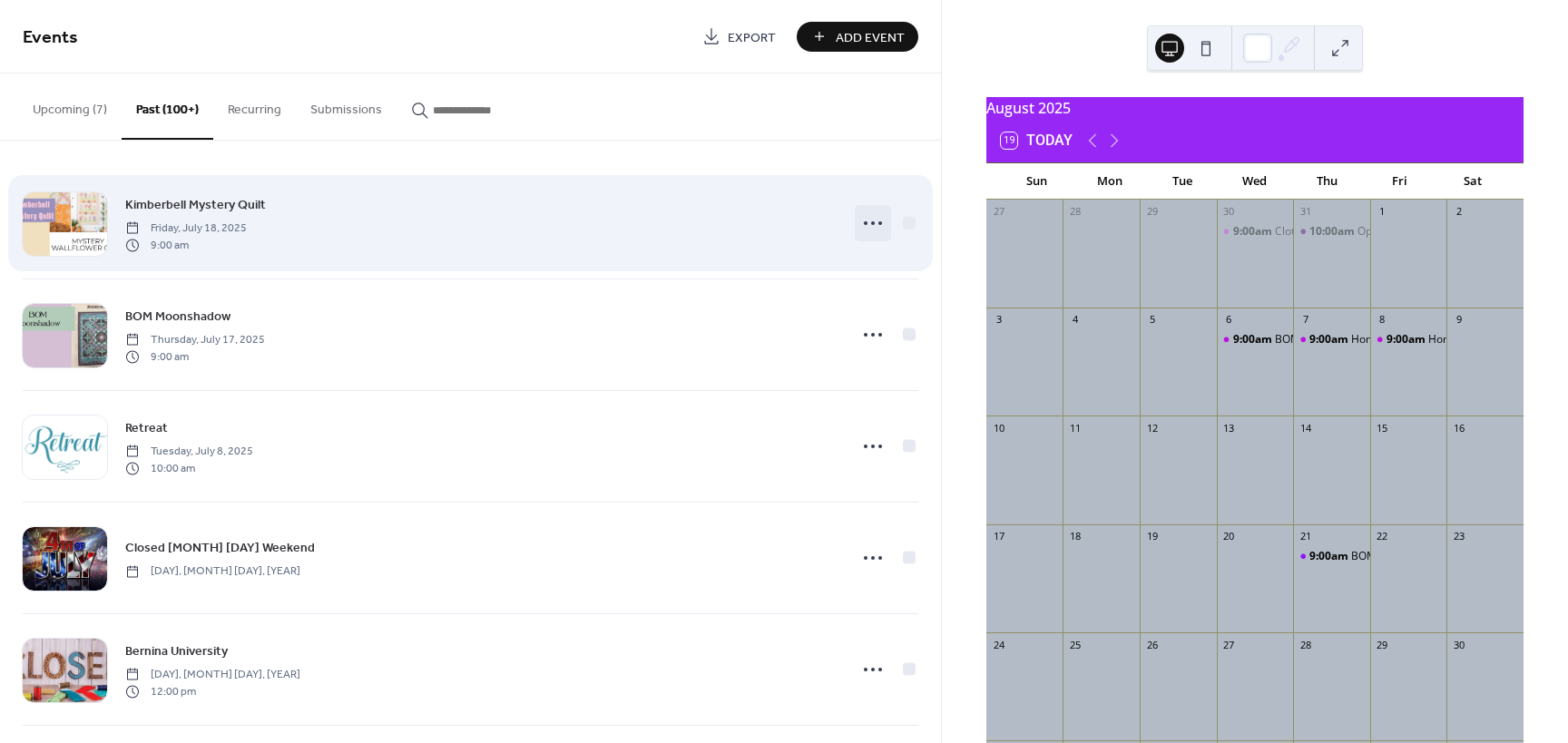 click 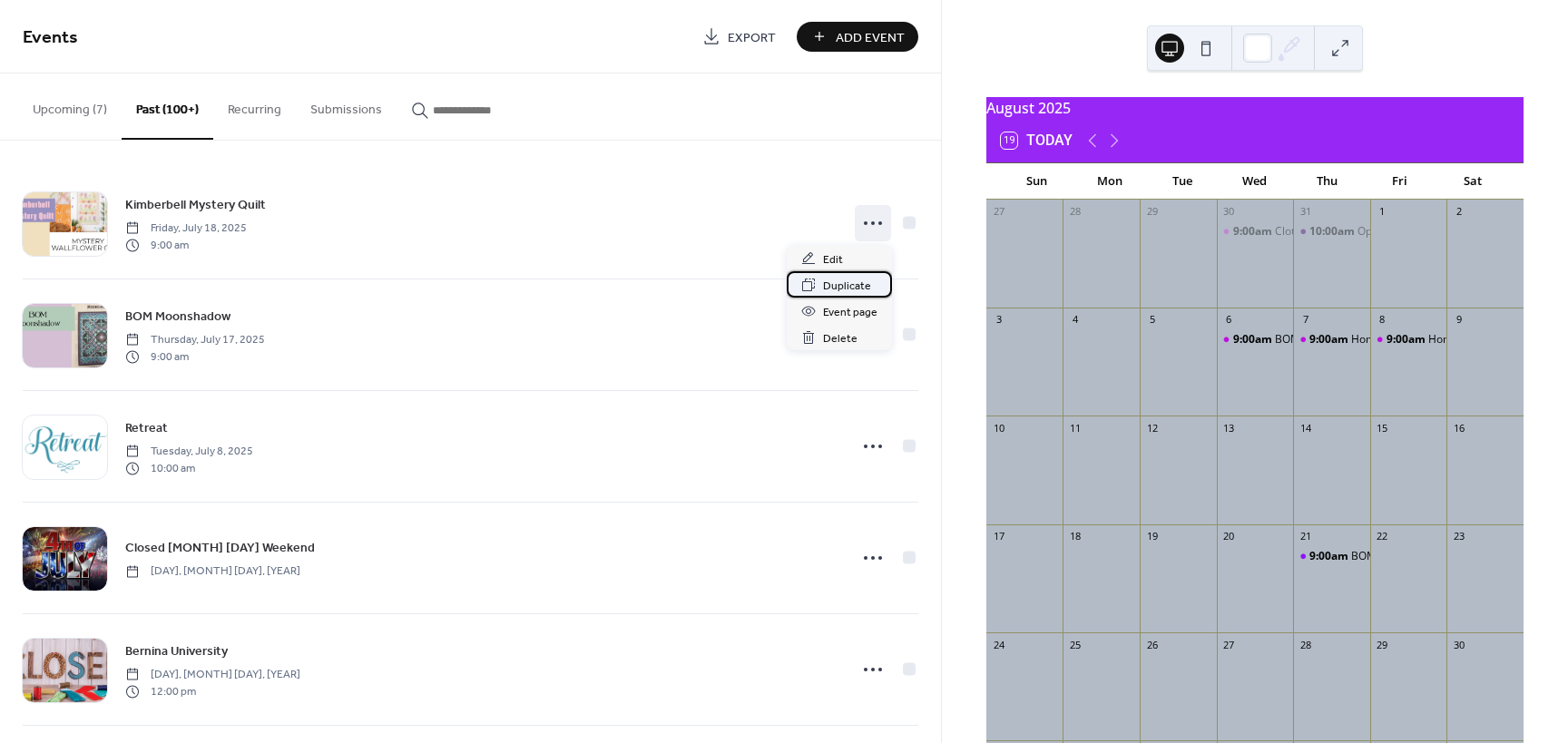 click on "Duplicate" at bounding box center (847, 286) 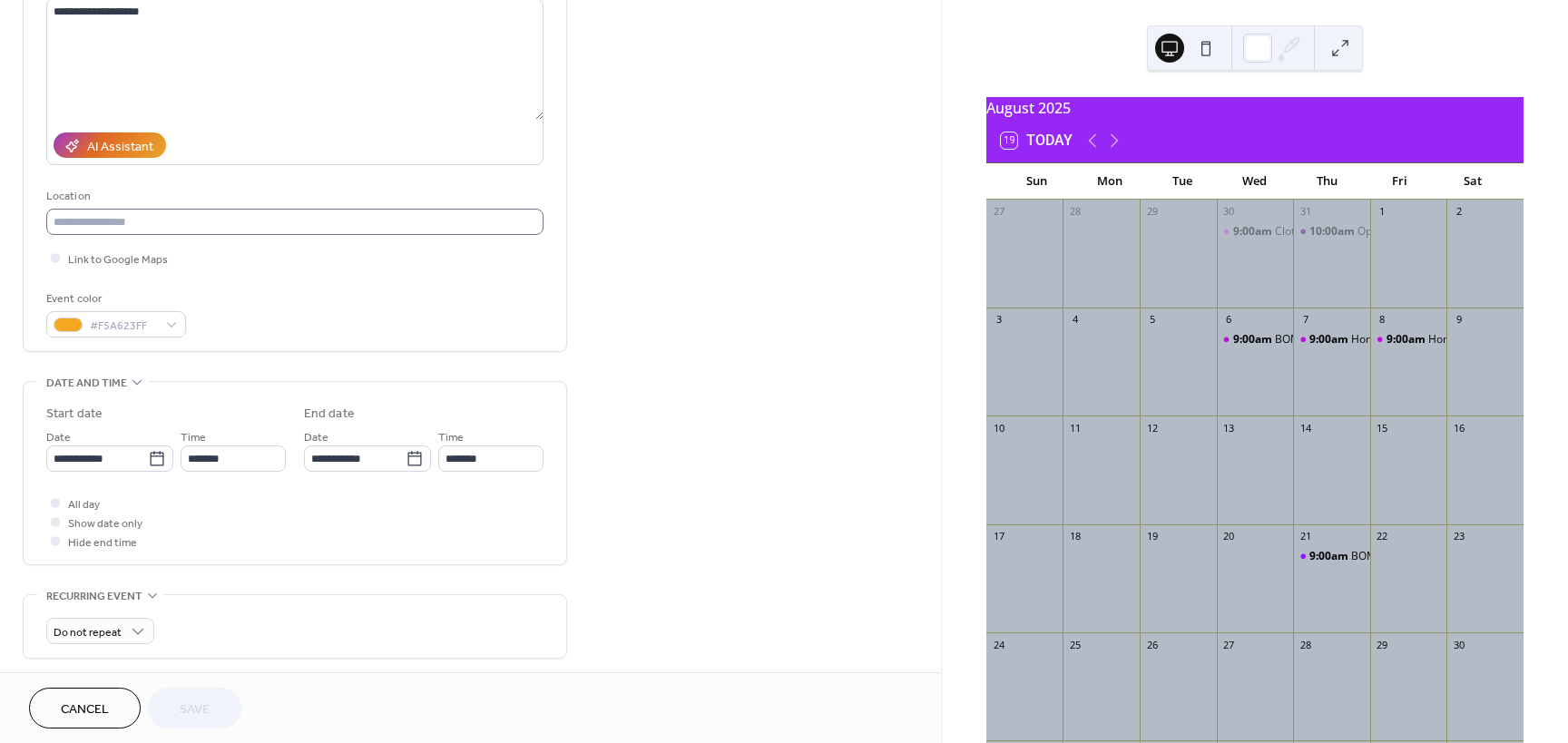 scroll, scrollTop: 218, scrollLeft: 0, axis: vertical 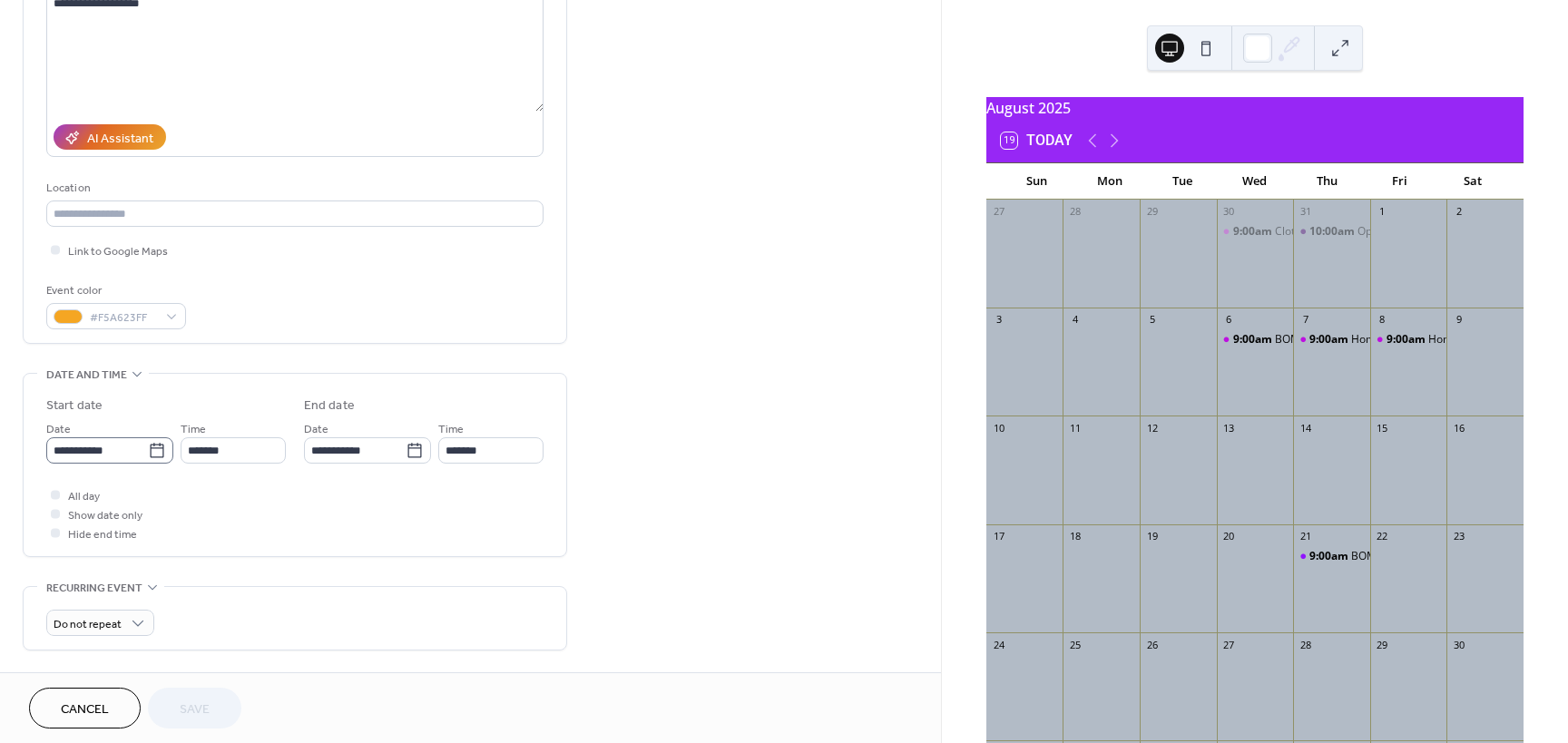 click 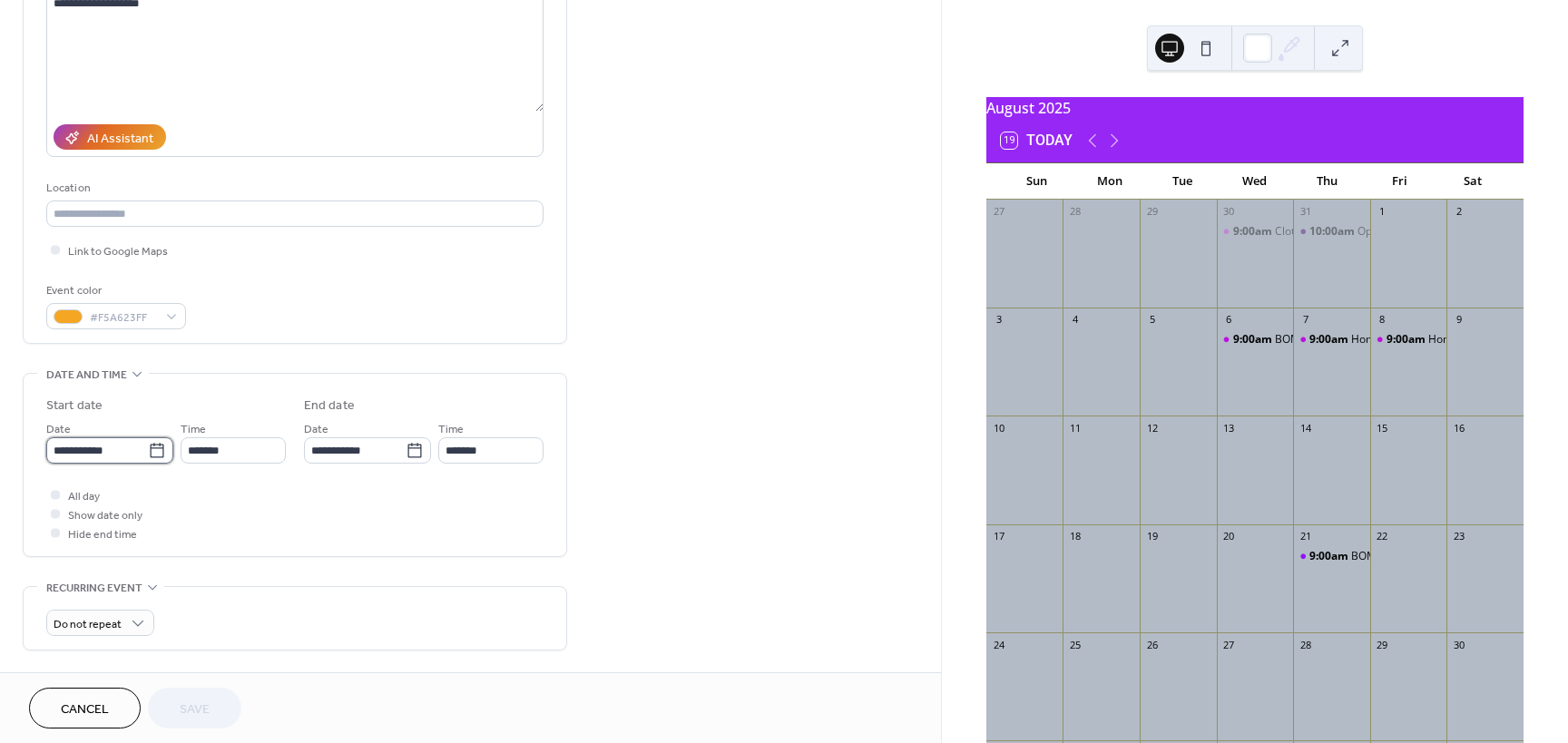 click on "**********" at bounding box center [97, 450] 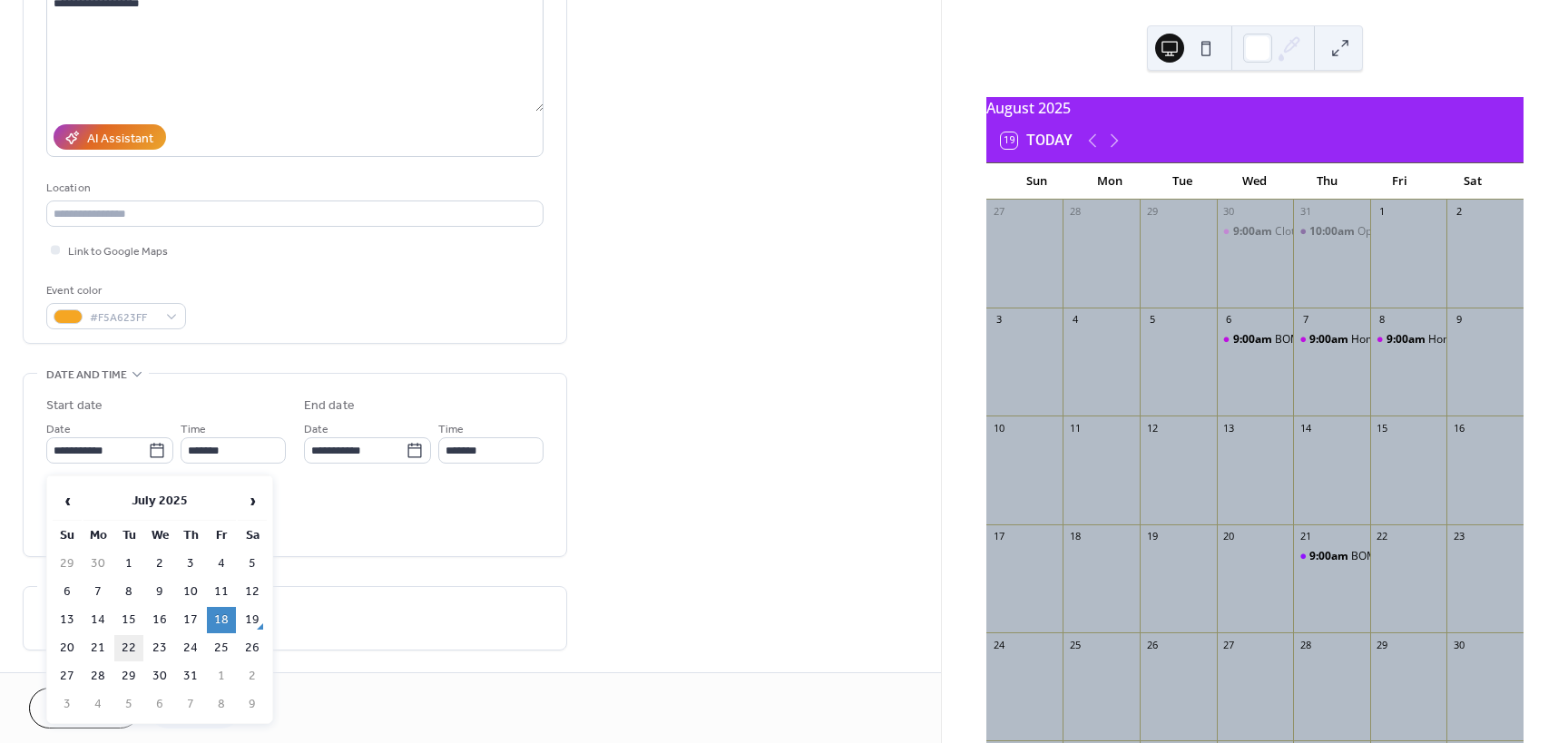 click on "22" at bounding box center [129, 648] 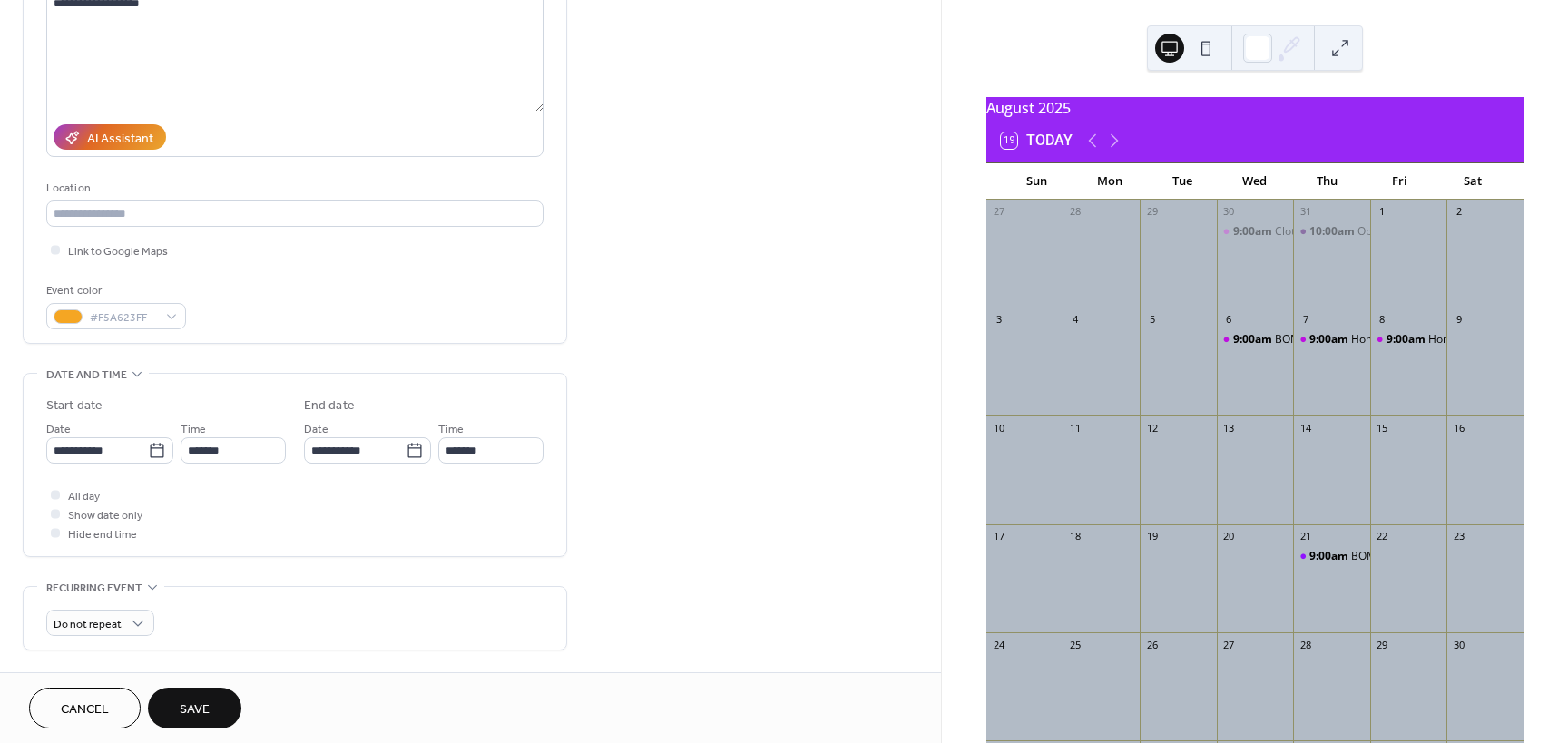 click on "Save" at bounding box center [194, 709] 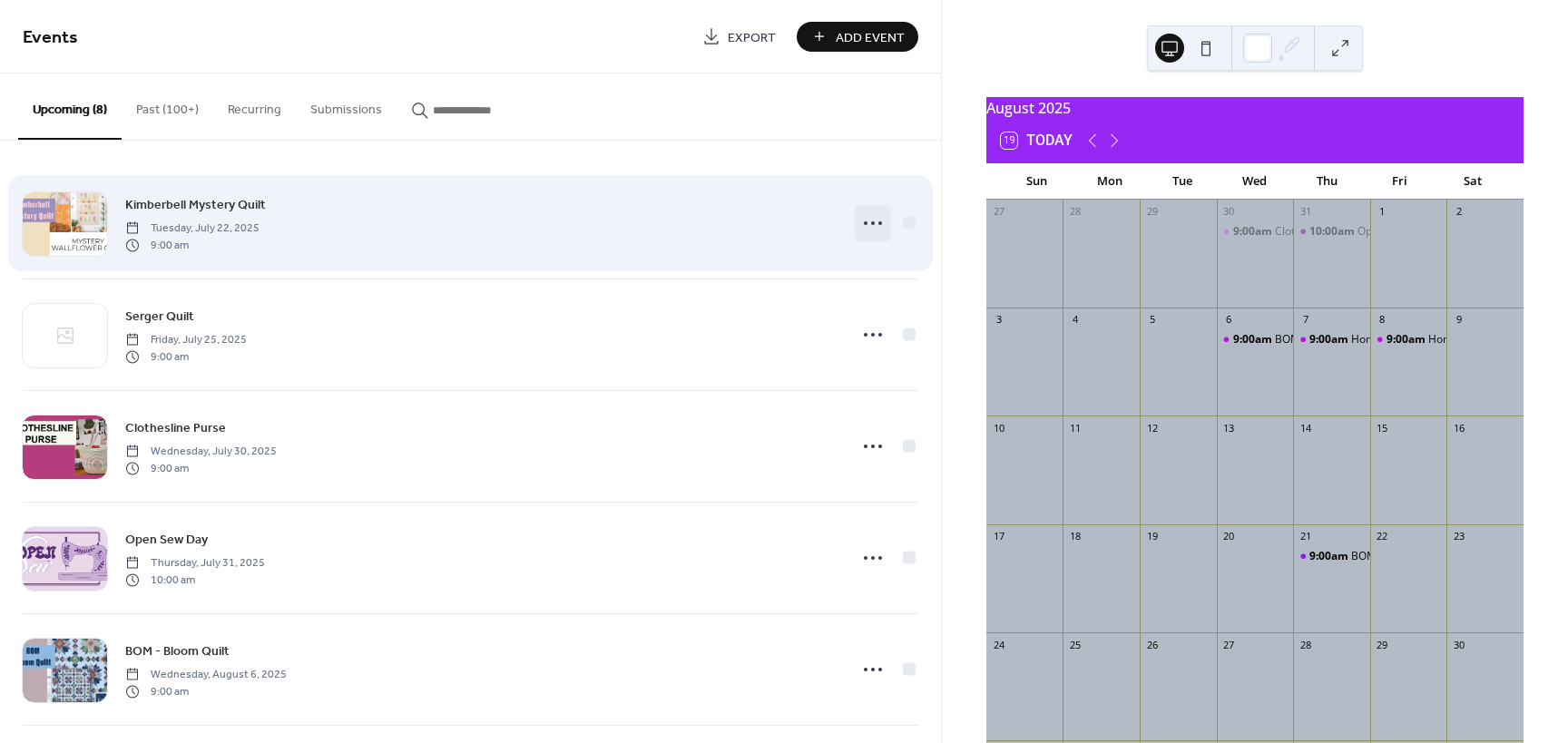 click 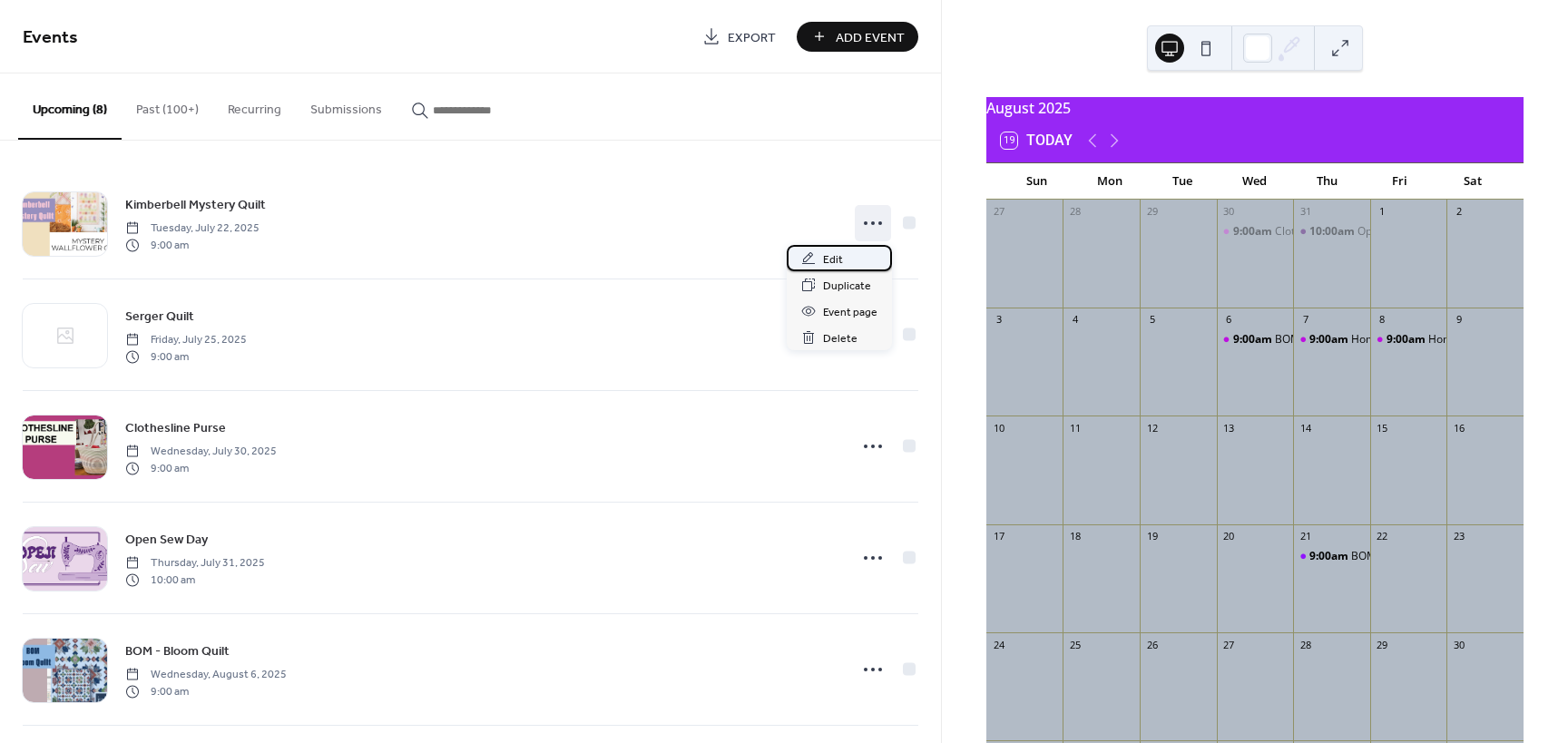click on "Edit" at bounding box center [839, 258] 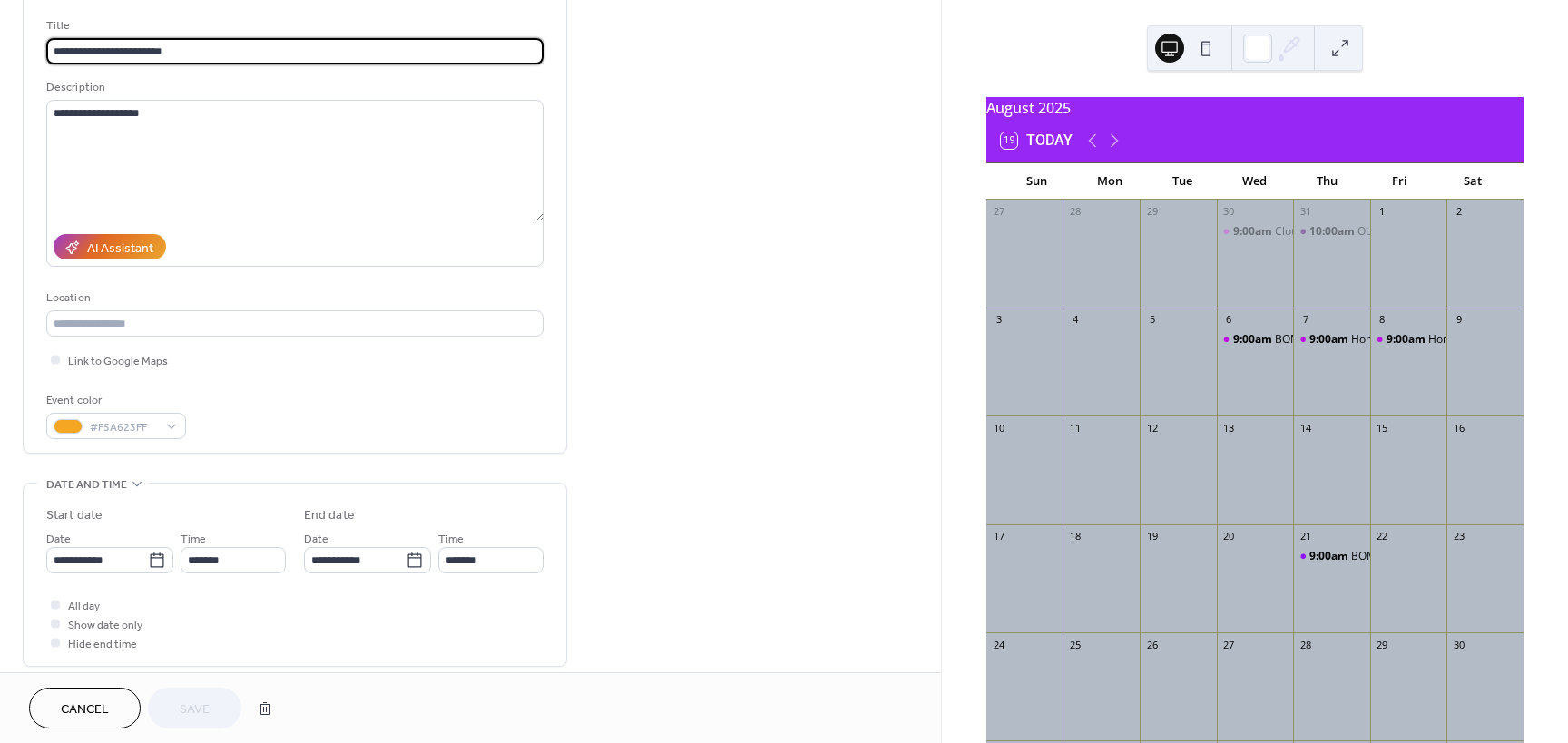 scroll, scrollTop: 163, scrollLeft: 0, axis: vertical 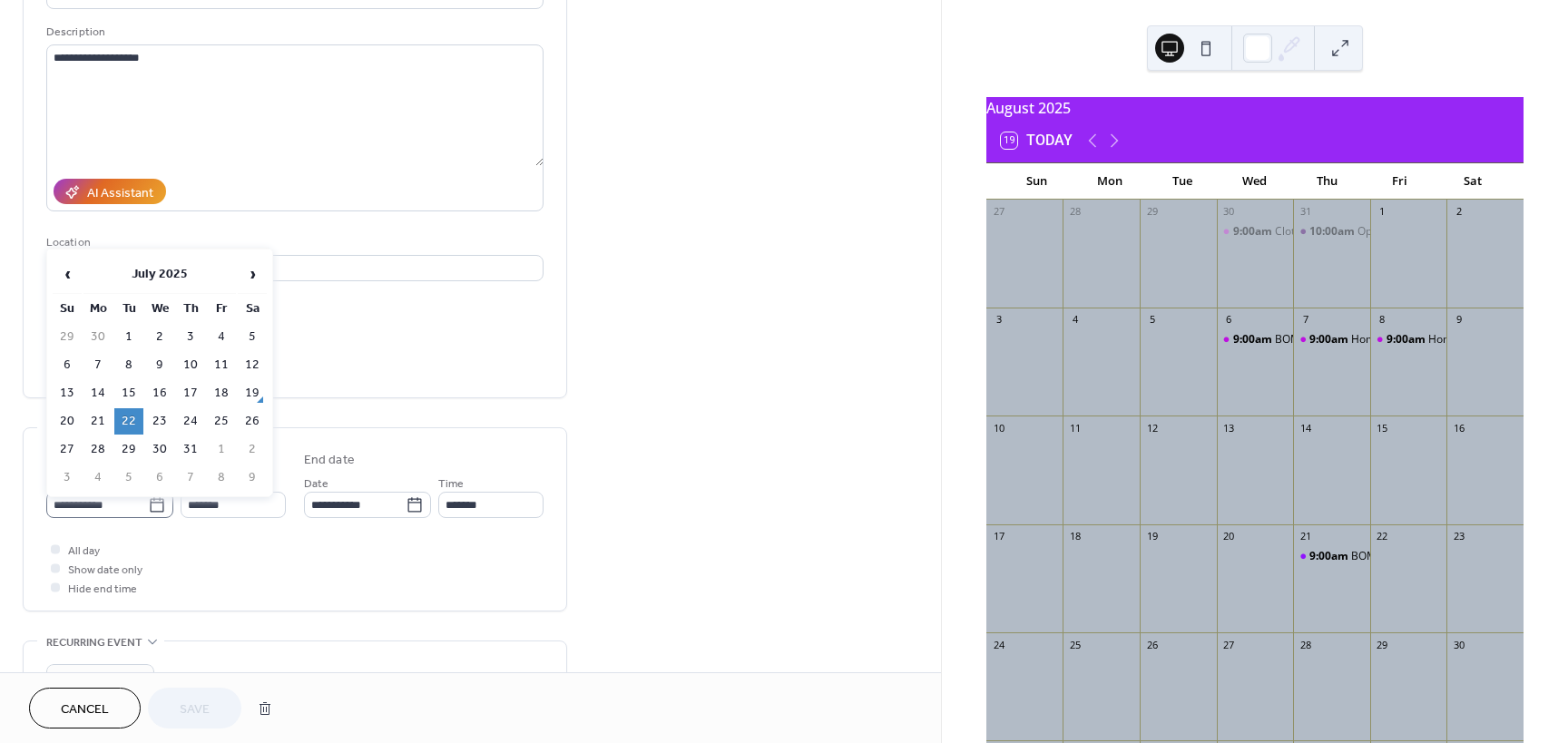 click 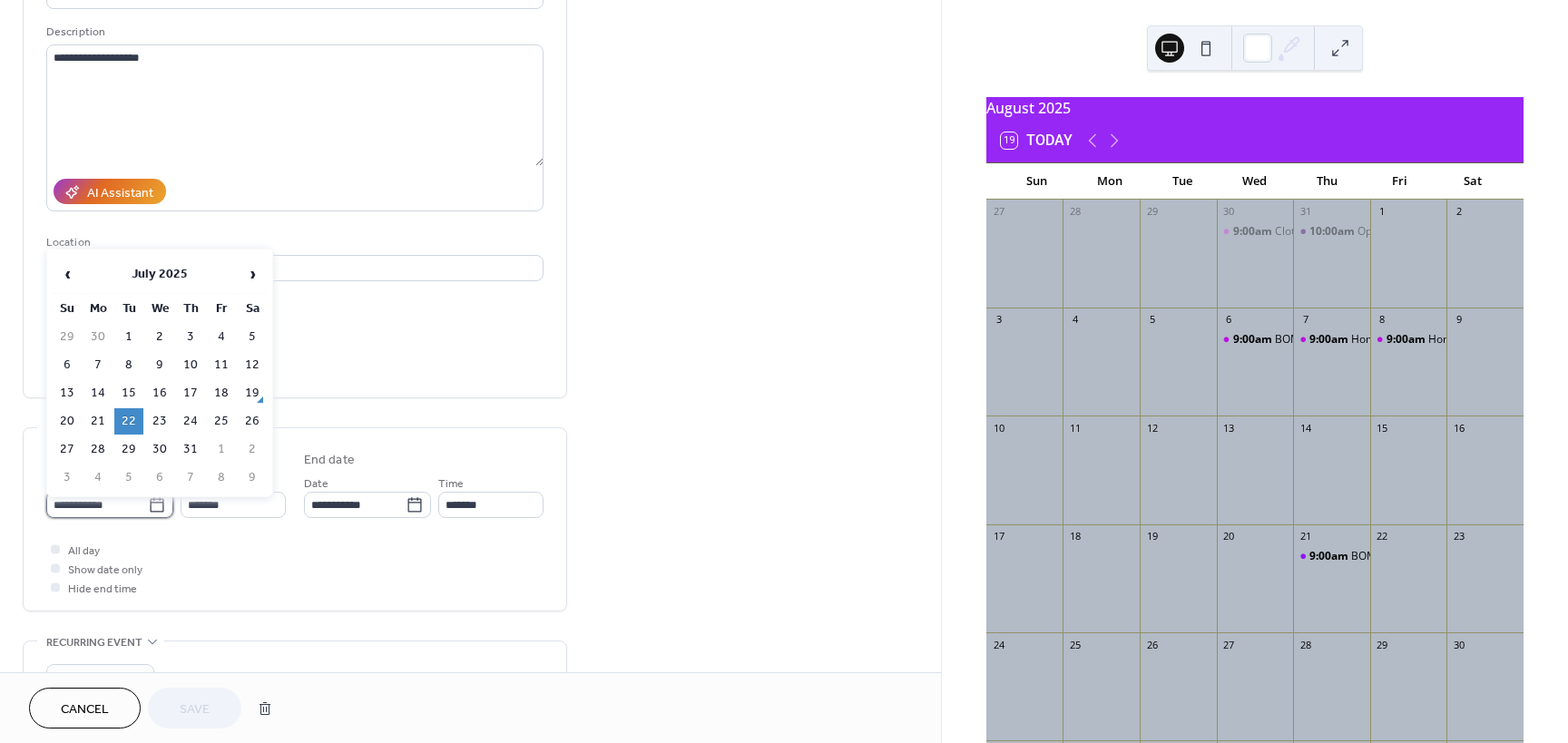 click on "**********" at bounding box center [97, 504] 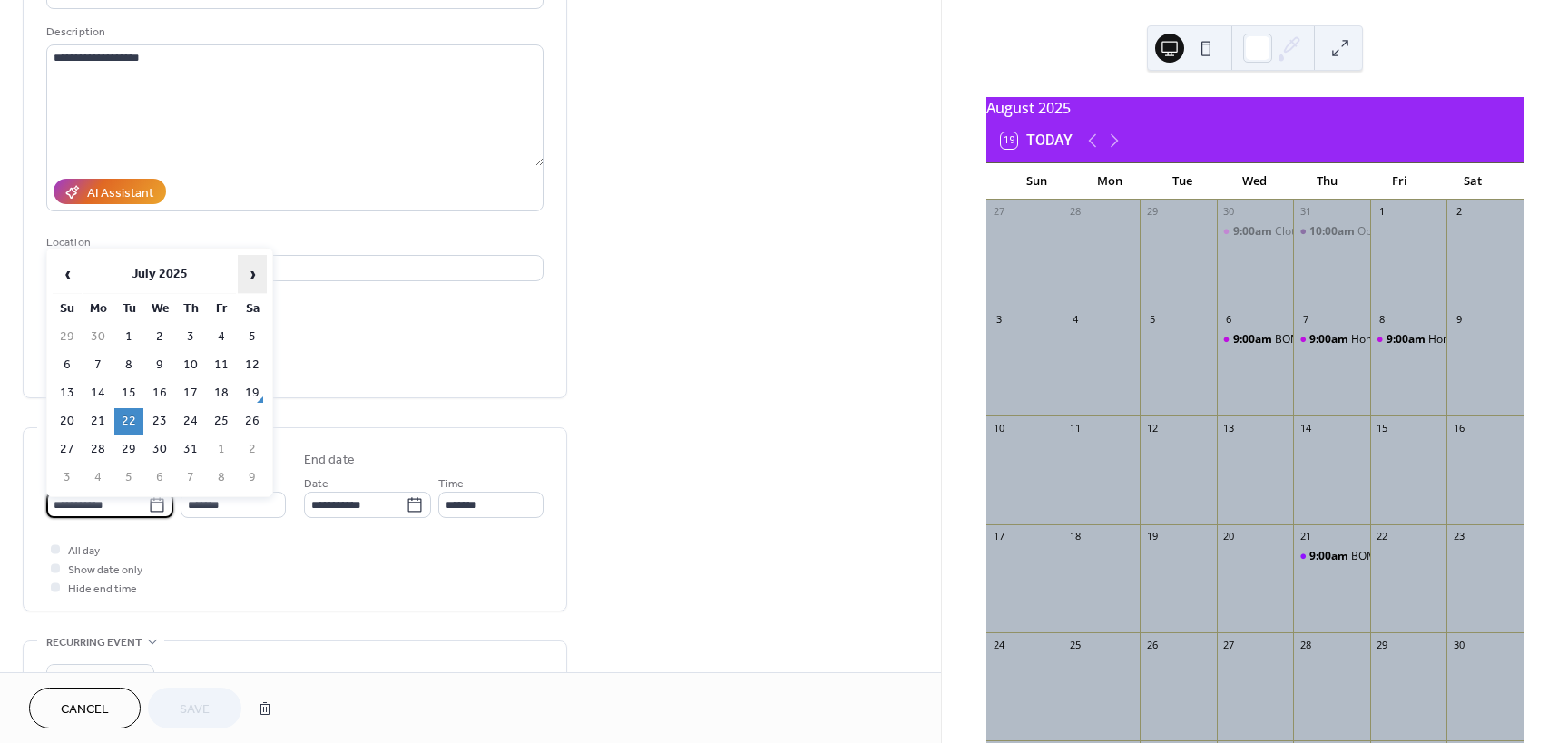 click on "›" at bounding box center [252, 274] 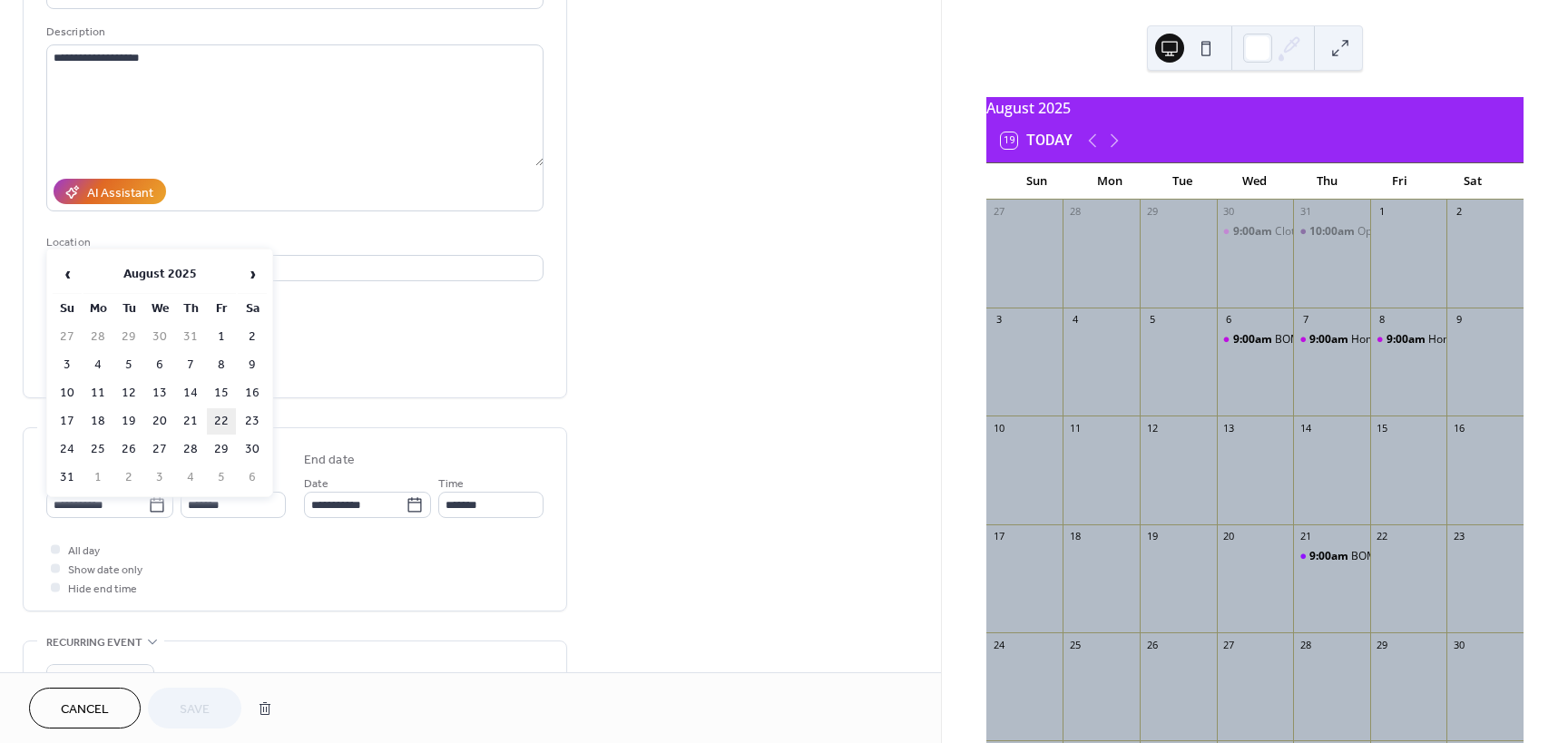 click on "22" at bounding box center (221, 421) 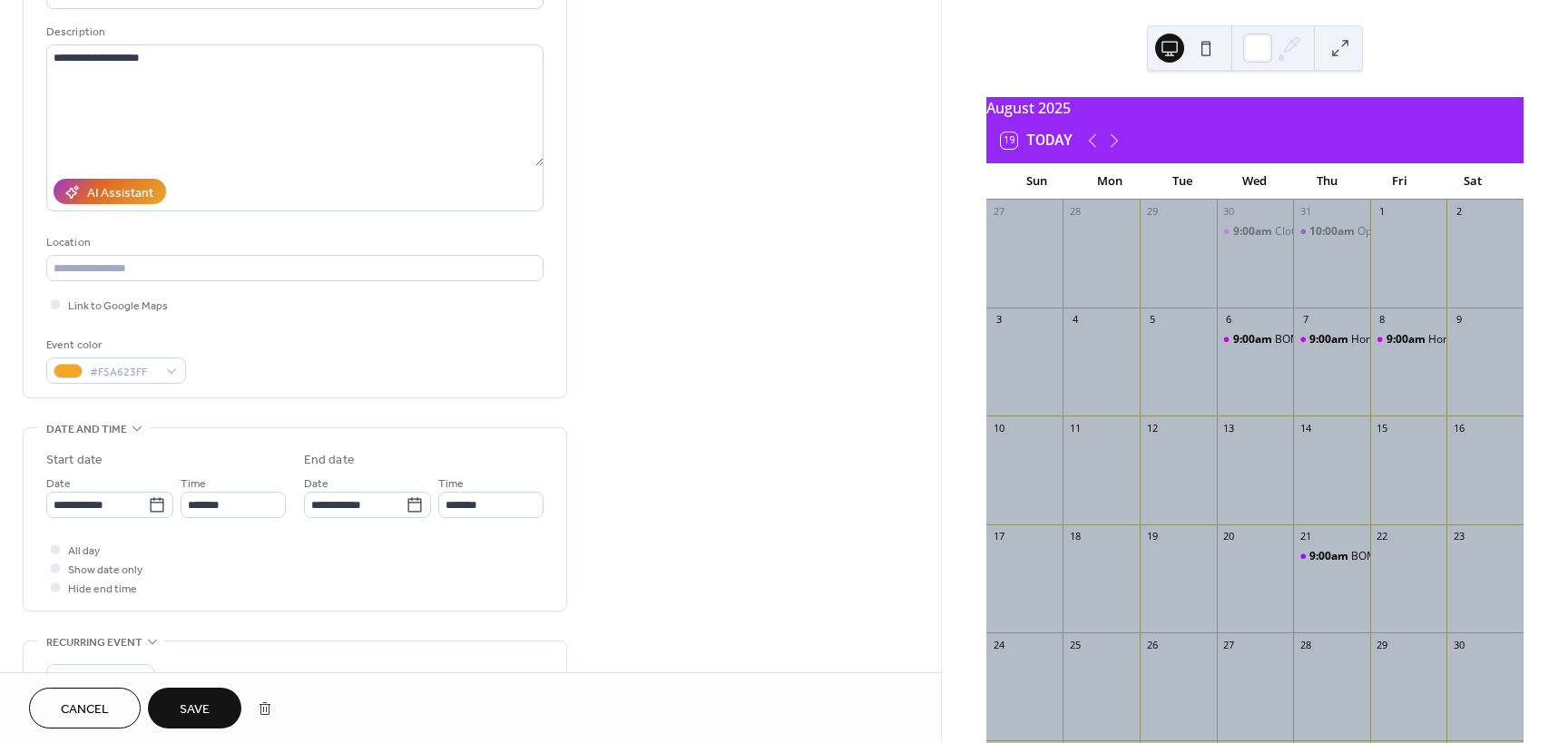 click on "Save" at bounding box center (194, 709) 